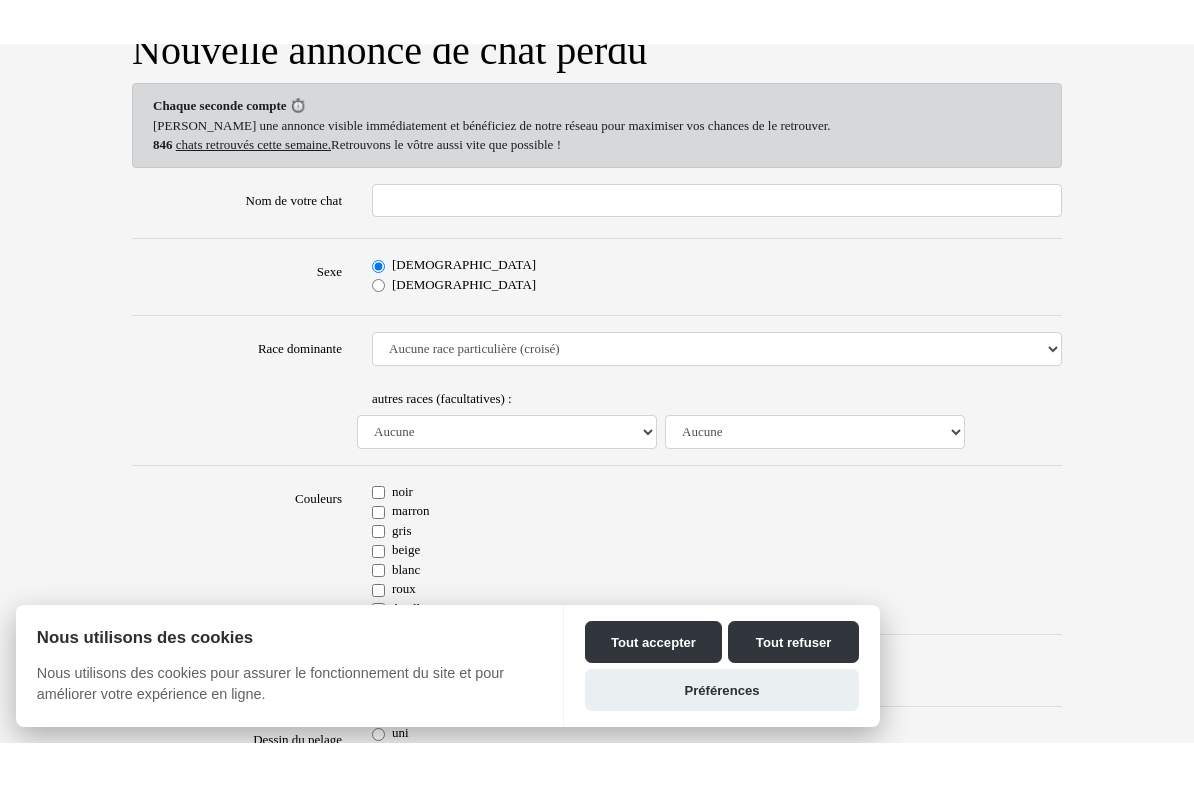 scroll, scrollTop: 156, scrollLeft: 0, axis: vertical 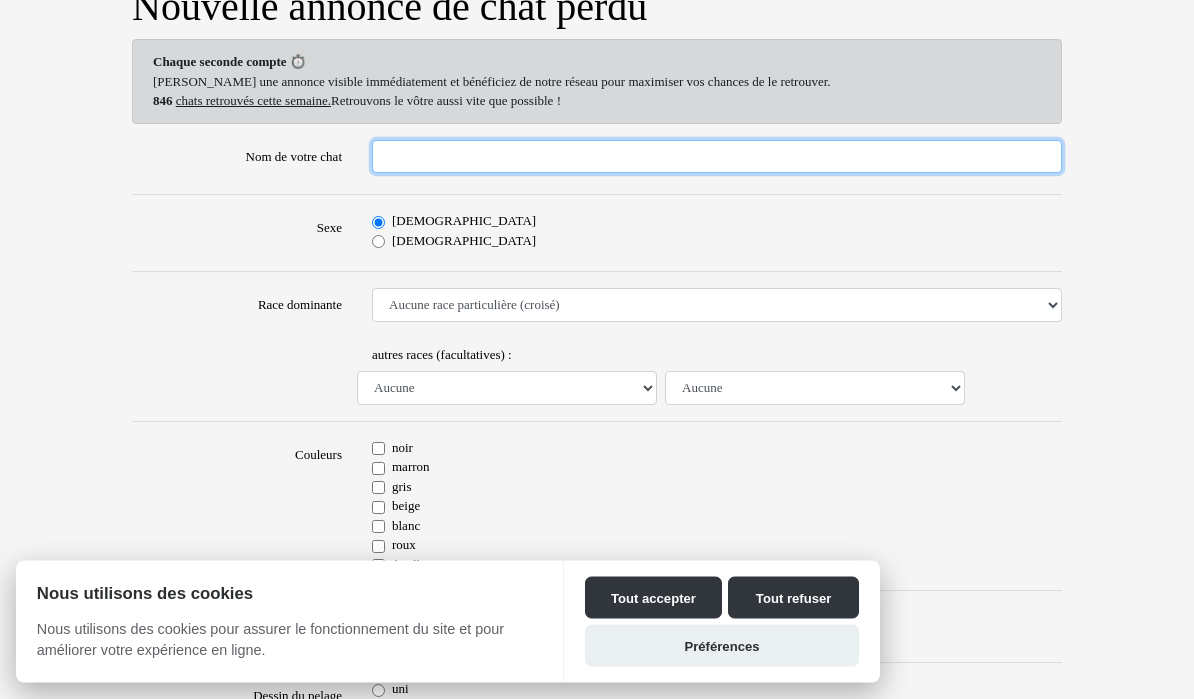 click on "Nom de votre chat" at bounding box center (717, 158) 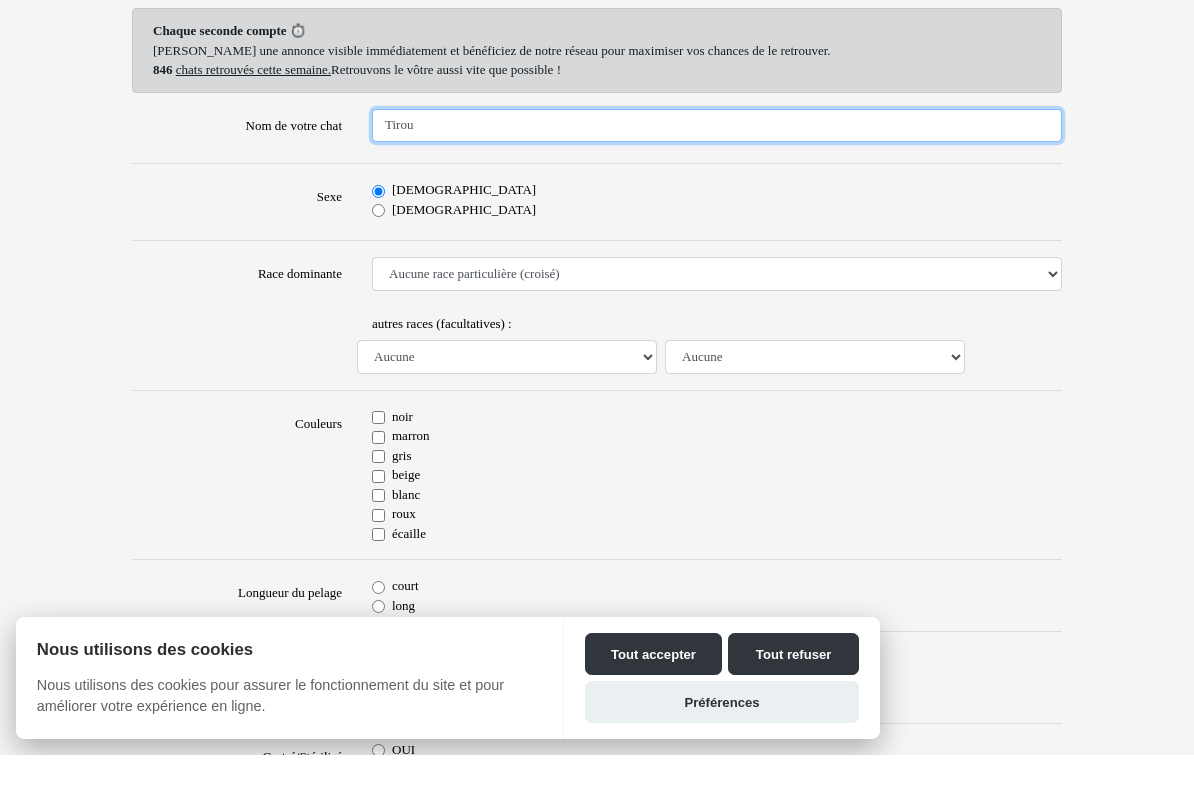 type on "Tirou" 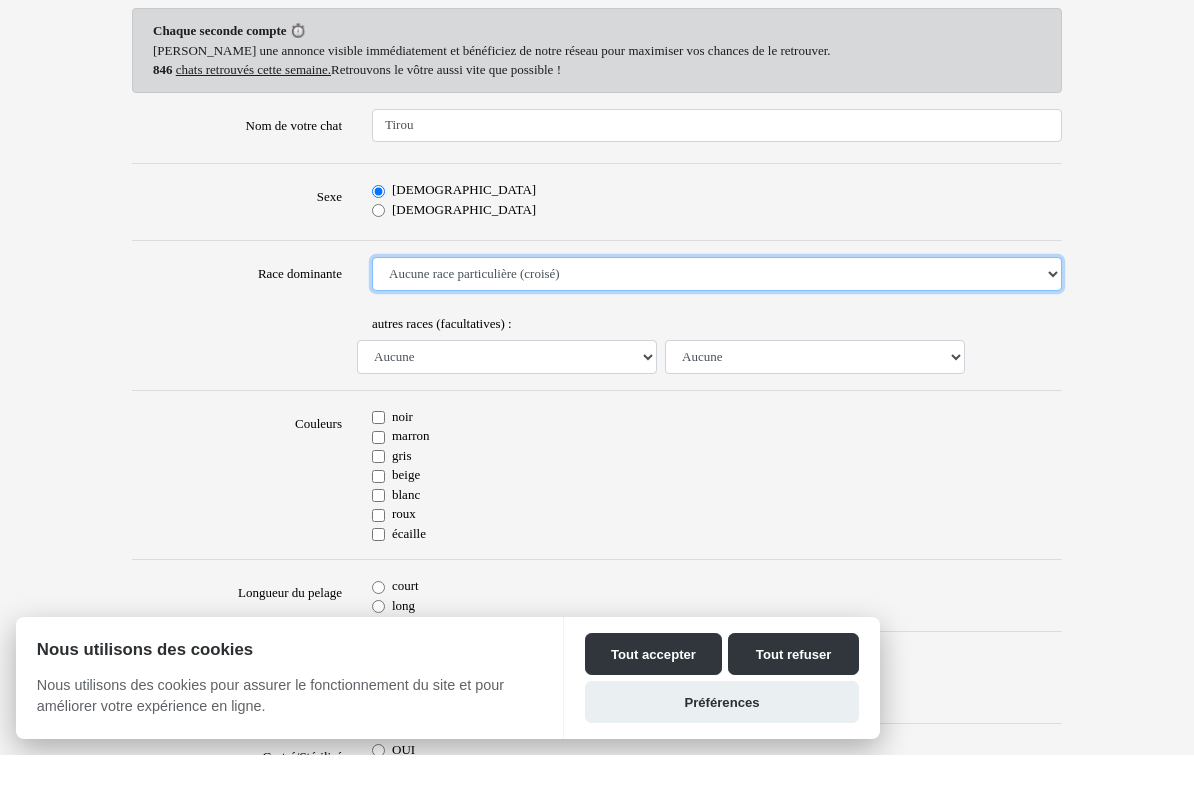 click on "Aucune race particulière (croisé)
Abyssin Américain à poil dur American Bobtail American Shorthair Angora Turc Balinais Bengal Bleu Russe Bombay British Shorthair Burmese Chartreux Chat de gouttière Chat des bois Norvégiens Chat du [GEOGRAPHIC_DATA] Chat sacré de [GEOGRAPHIC_DATA] Commun [PERSON_NAME] [PERSON_NAME] Européen Exotic Shorthair Himalayan Korat [US_STATE] [PERSON_NAME] Mandarin Norvégien Ocicat Oriental Persan Ragdoll [PERSON_NAME] Scottish Fold Siamois Sibérien Somali Sphynx" at bounding box center (717, 306) 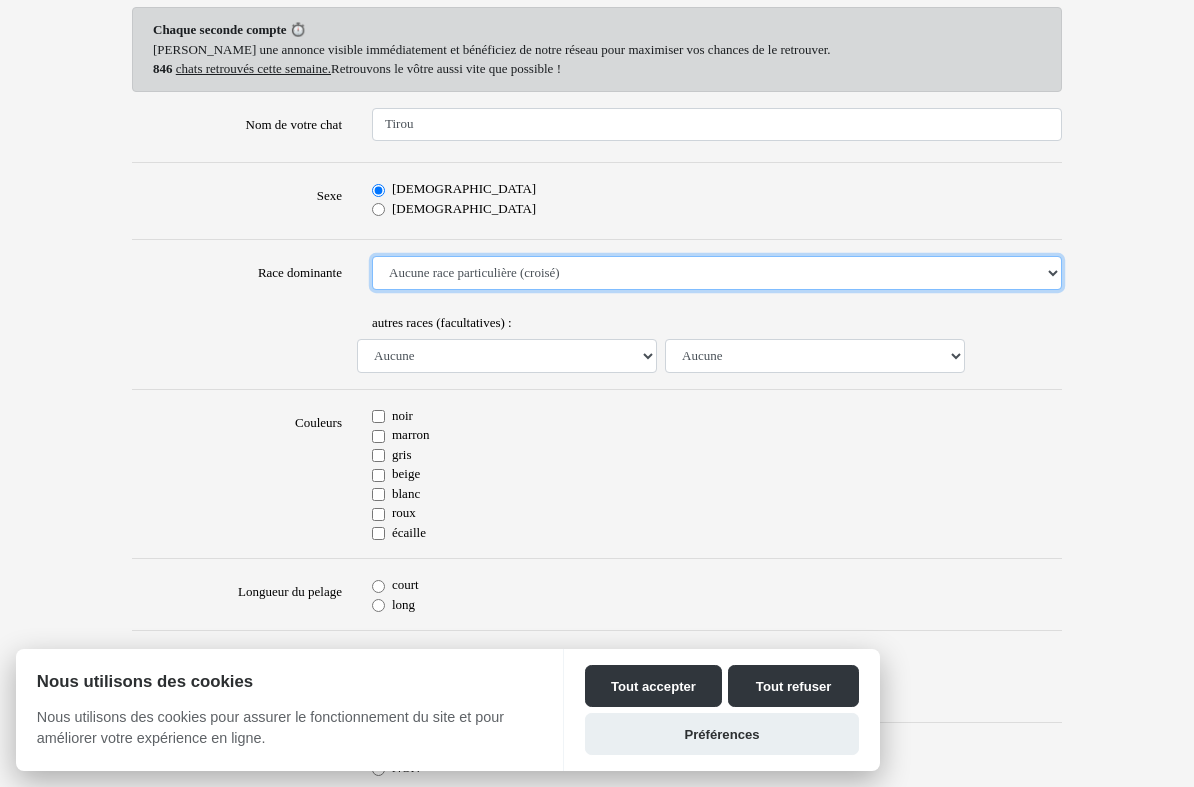 select on "18" 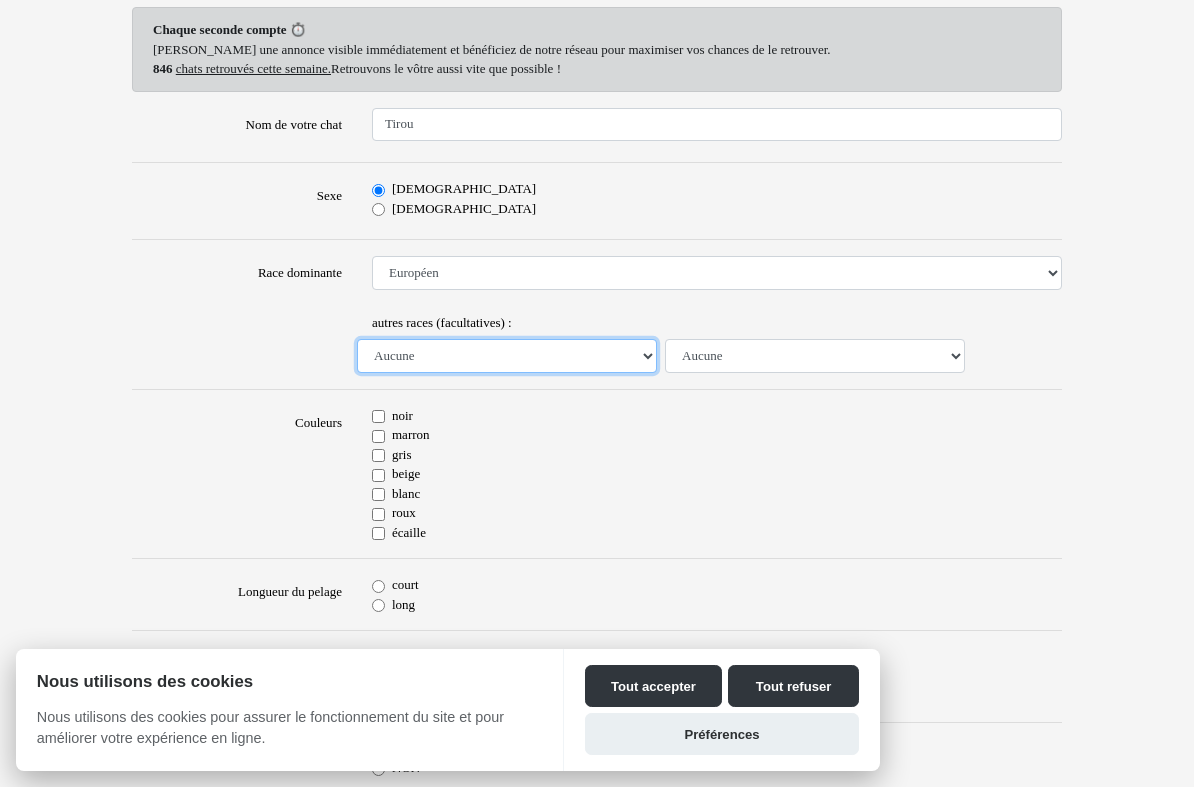 click on "Aucune
Abyssin Américain à poil dur American Bobtail American Shorthair Angora Turc Balinais Bengal Bleu Russe Bombay British Shorthair Burmese Chartreux Chat de gouttière Chat des bois Norvégiens Chat du [GEOGRAPHIC_DATA] Chat sacré de [GEOGRAPHIC_DATA] Commun [PERSON_NAME] [PERSON_NAME] Européen Exotic Shorthair Himalayan Korat [US_STATE] [PERSON_NAME] Mandarin Norvégien Ocicat Oriental Persan Ragdoll [PERSON_NAME] Scottish Fold [DEMOGRAPHIC_DATA] Sibérien Somali Sphynx" at bounding box center (507, 356) 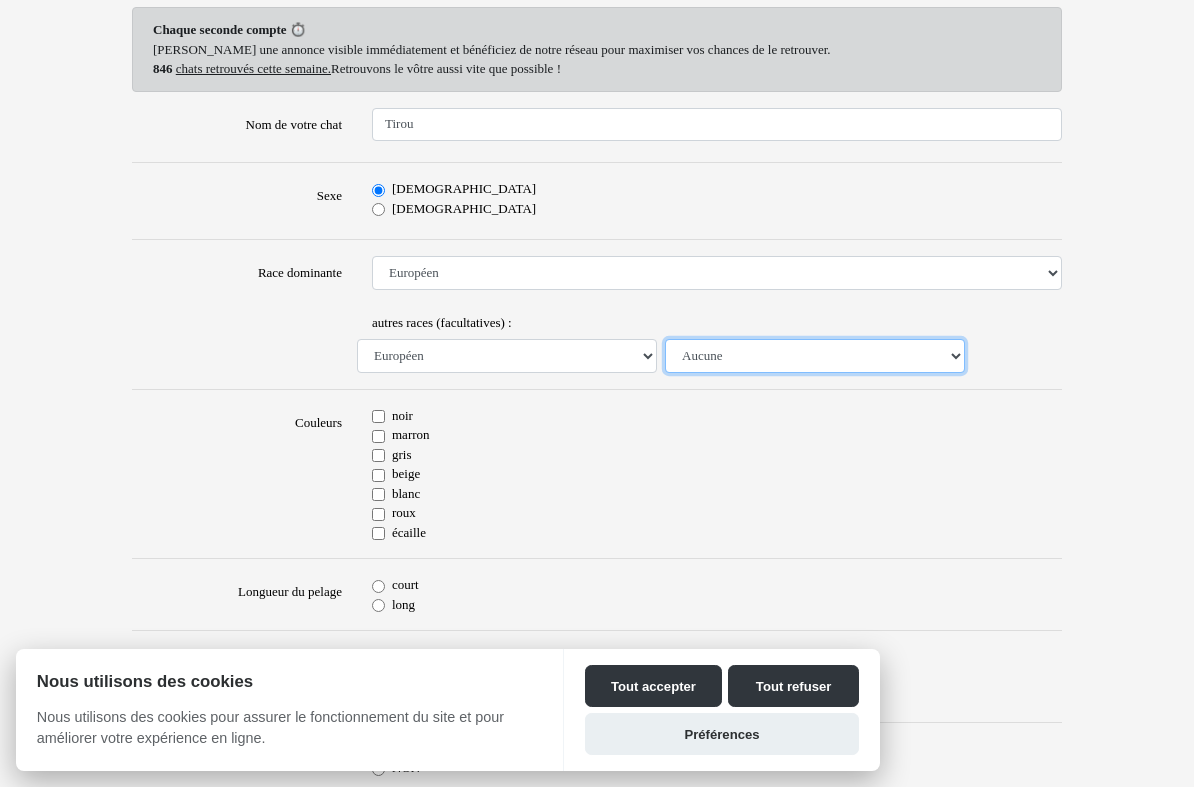 click on "Aucune
Abyssin Américain à poil dur American Bobtail American Shorthair Angora Turc Balinais Bengal Bleu Russe Bombay British Shorthair Burmese Chartreux Chat de gouttière Chat des bois Norvégiens Chat du [GEOGRAPHIC_DATA] Chat sacré de [GEOGRAPHIC_DATA] Commun [PERSON_NAME] [PERSON_NAME] Européen Exotic Shorthair Himalayan Korat [US_STATE] [PERSON_NAME] Mandarin Norvégien Ocicat Oriental Persan Ragdoll [PERSON_NAME] Scottish Fold [DEMOGRAPHIC_DATA] Sibérien Somali Sphynx" at bounding box center (815, 356) 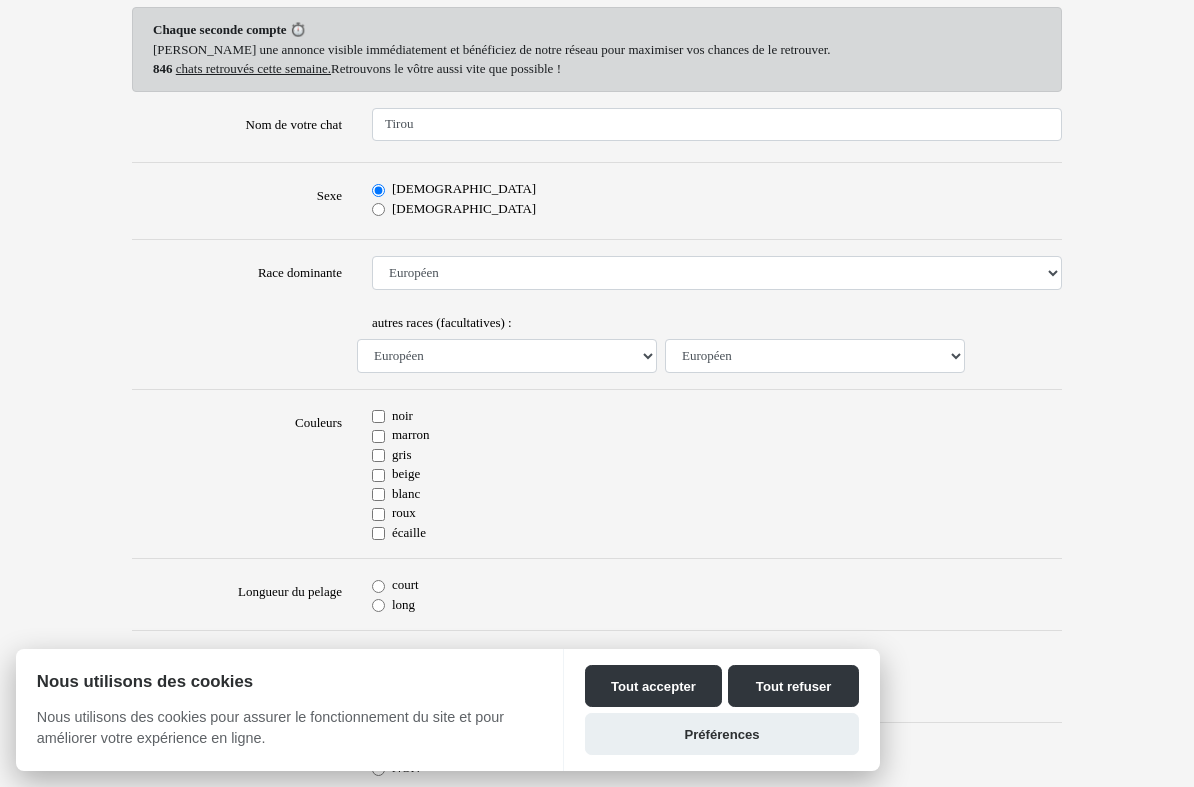 click on "roux" at bounding box center (378, 514) 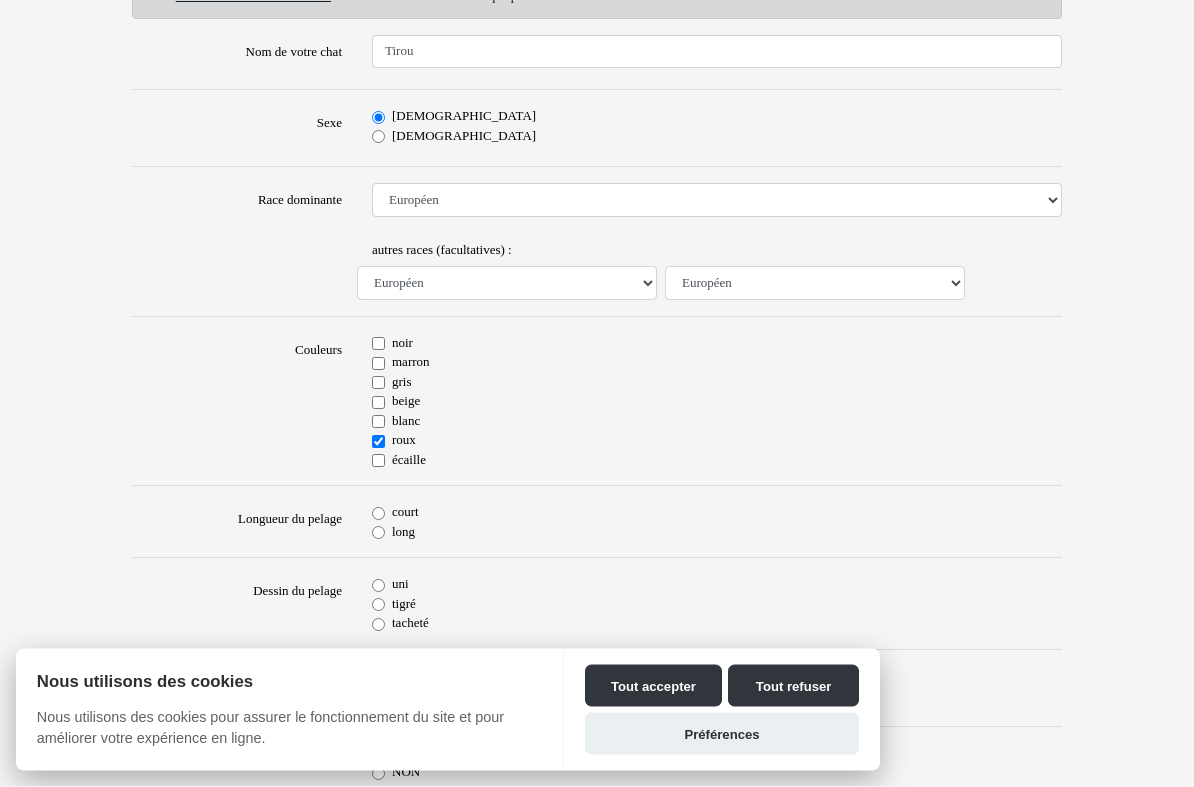 click on "court" at bounding box center (378, 514) 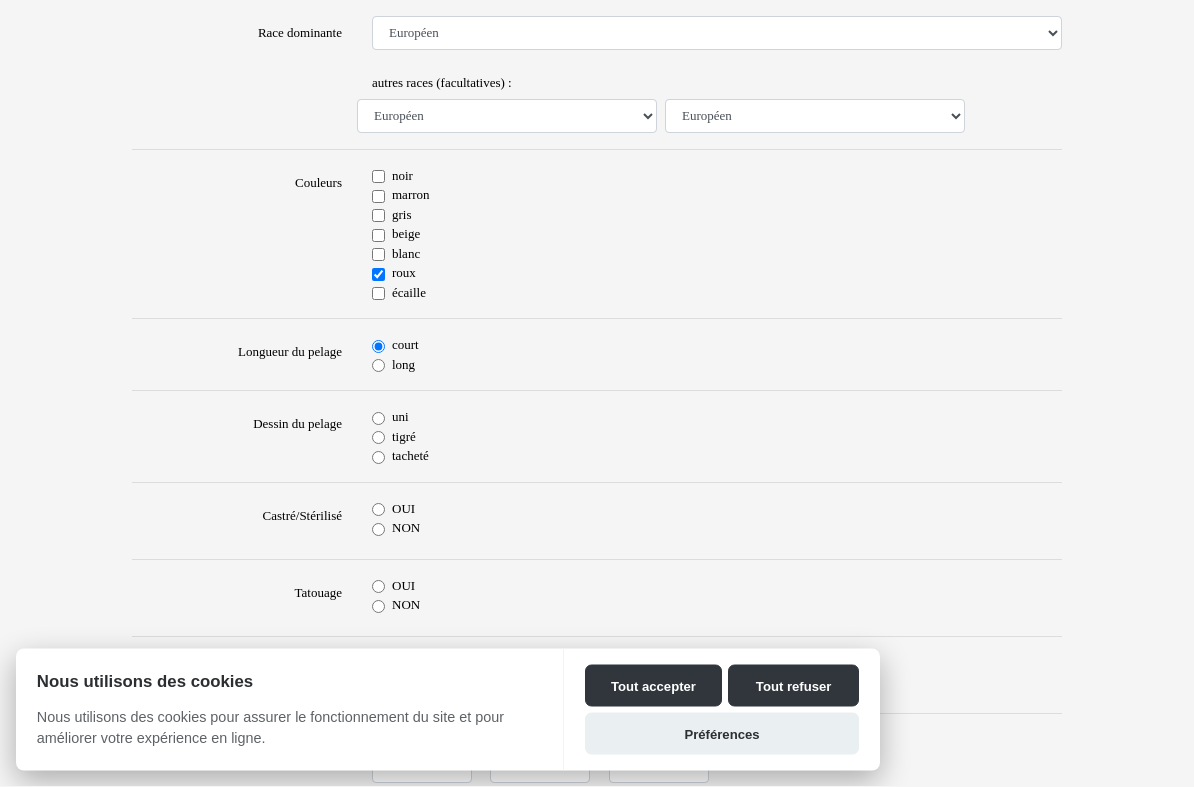 scroll, scrollTop: 429, scrollLeft: 0, axis: vertical 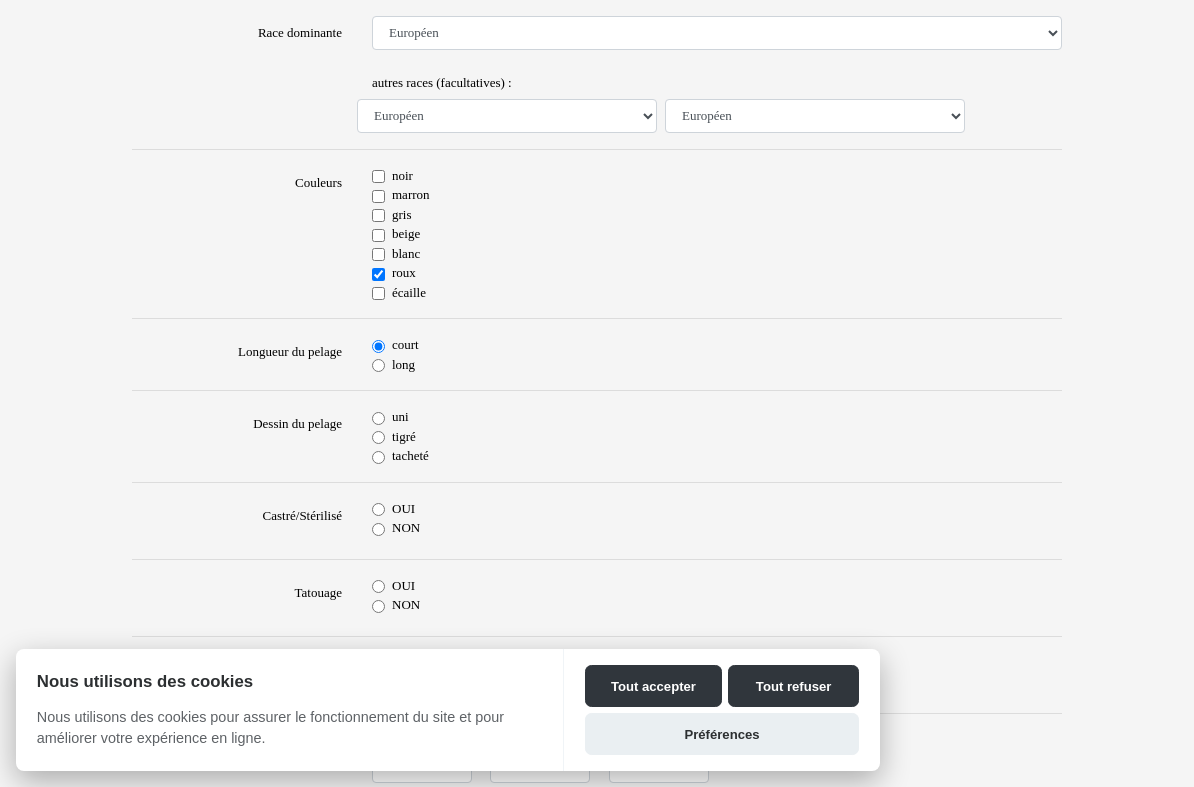 click on "OUI" at bounding box center [378, 509] 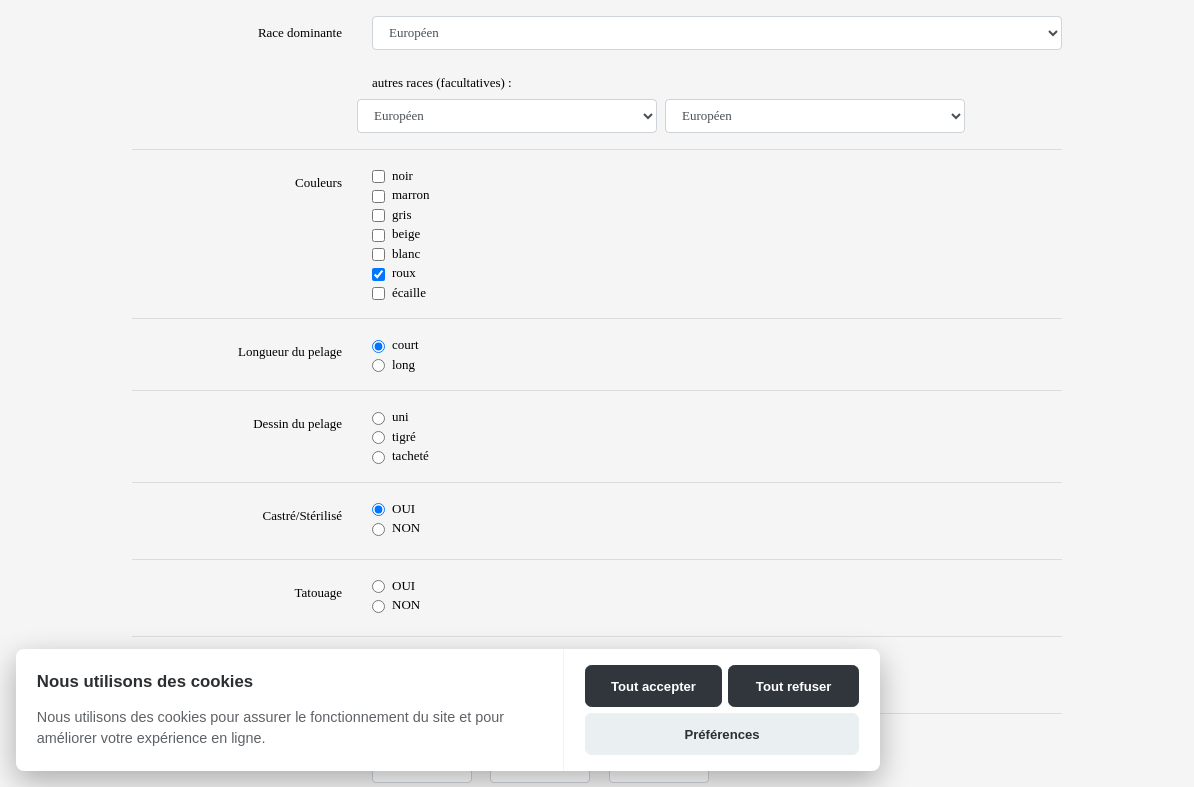 click on "OUI" at bounding box center (717, 586) 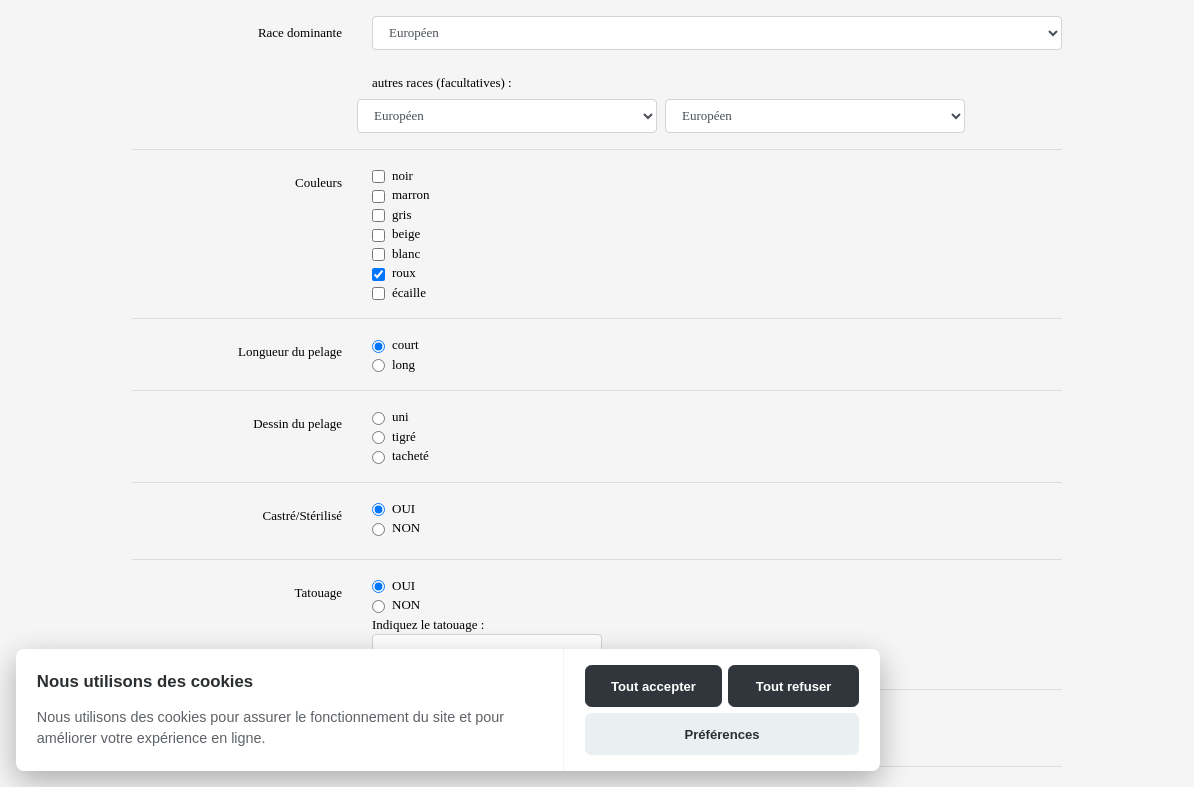 click on "tigré" at bounding box center (378, 437) 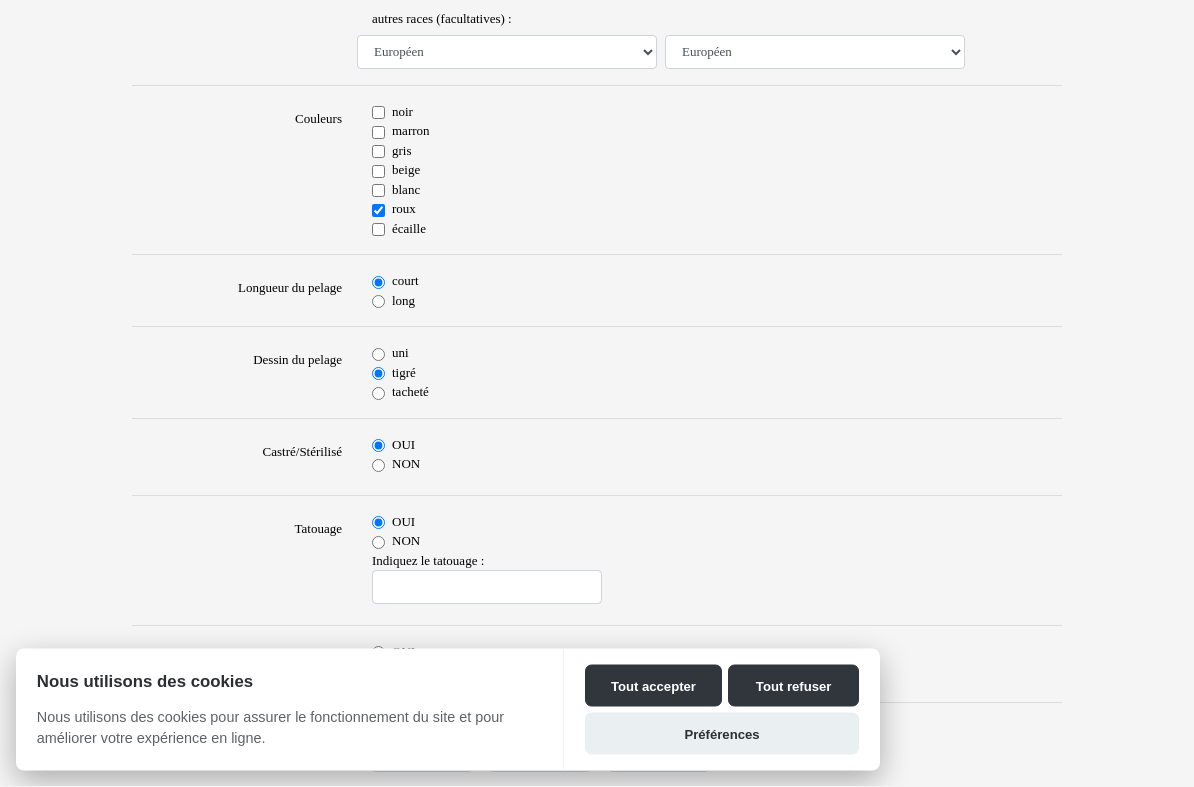 scroll, scrollTop: 556, scrollLeft: 0, axis: vertical 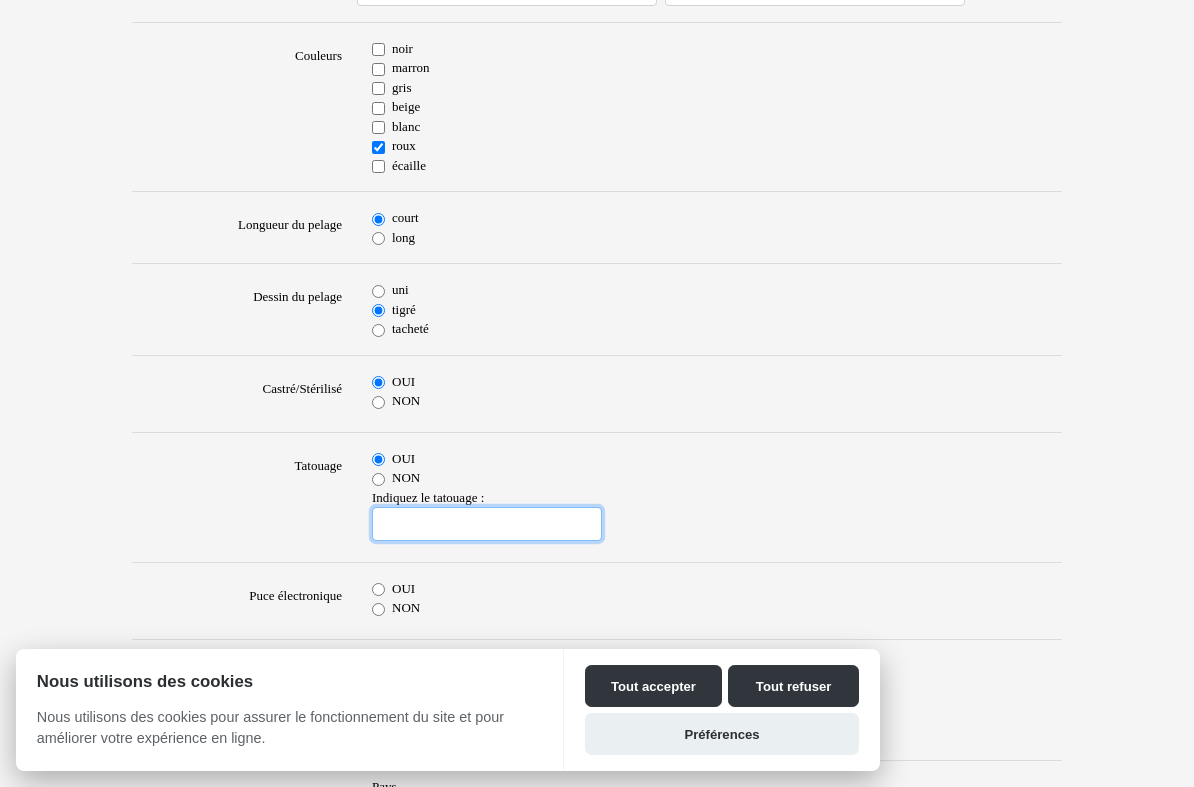 click at bounding box center [487, 524] 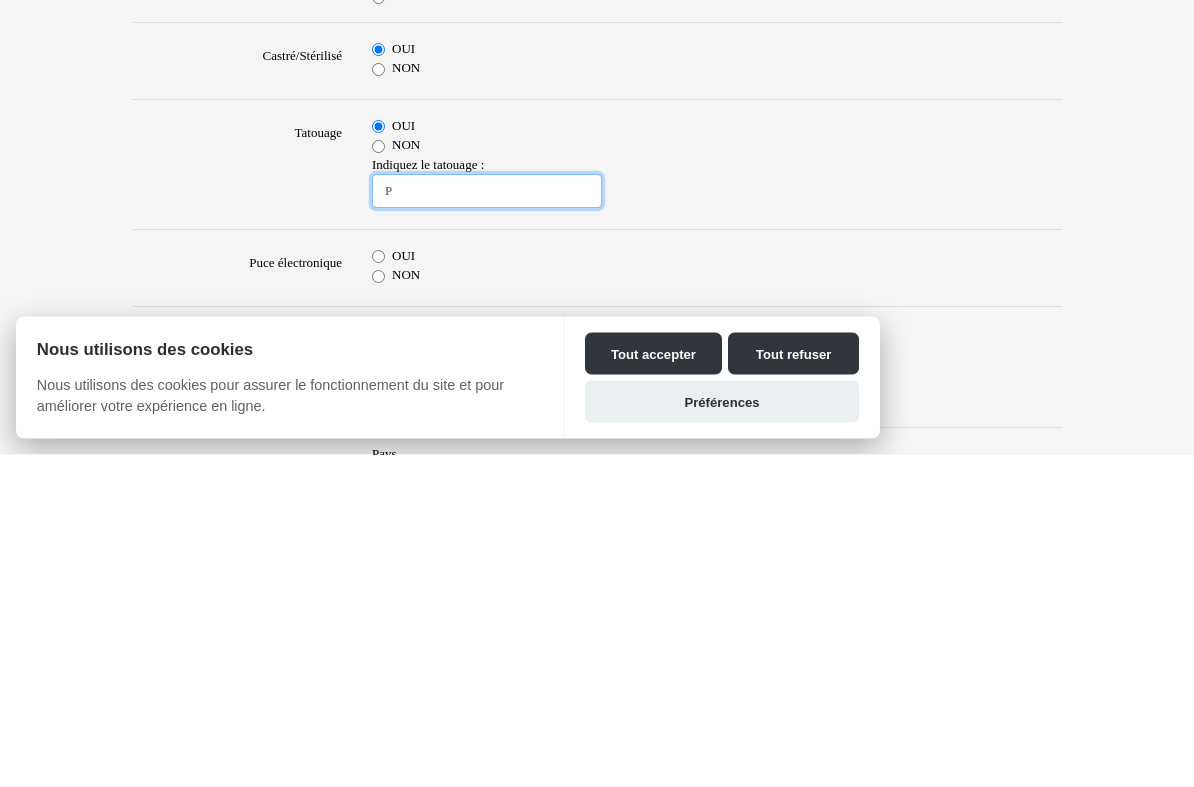 type on "P" 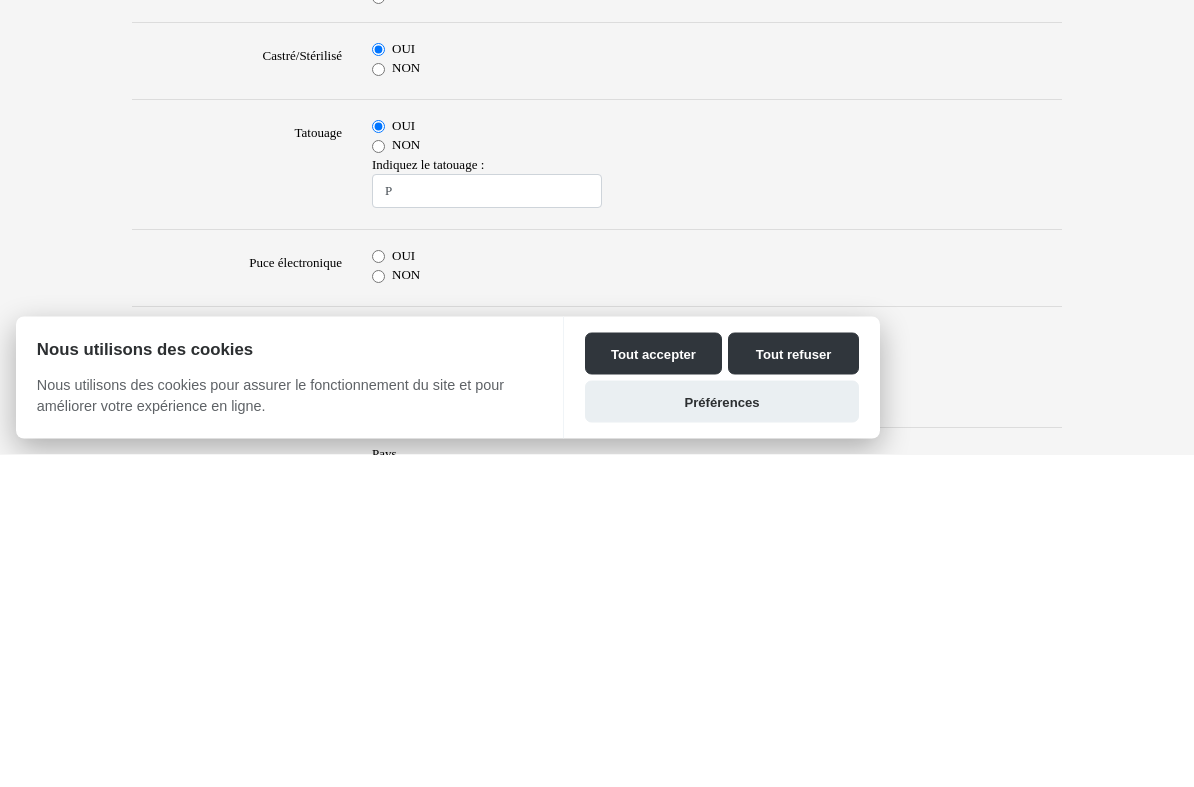 radio on "true" 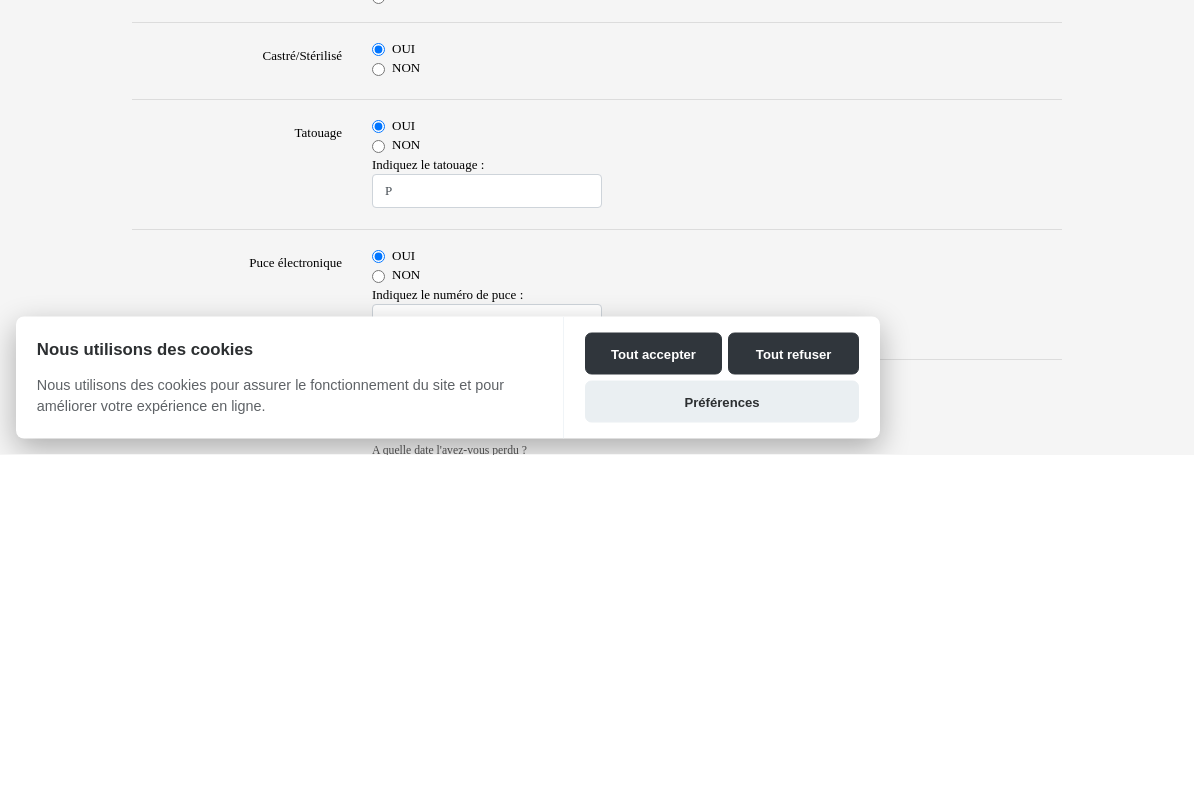 scroll, scrollTop: 889, scrollLeft: 0, axis: vertical 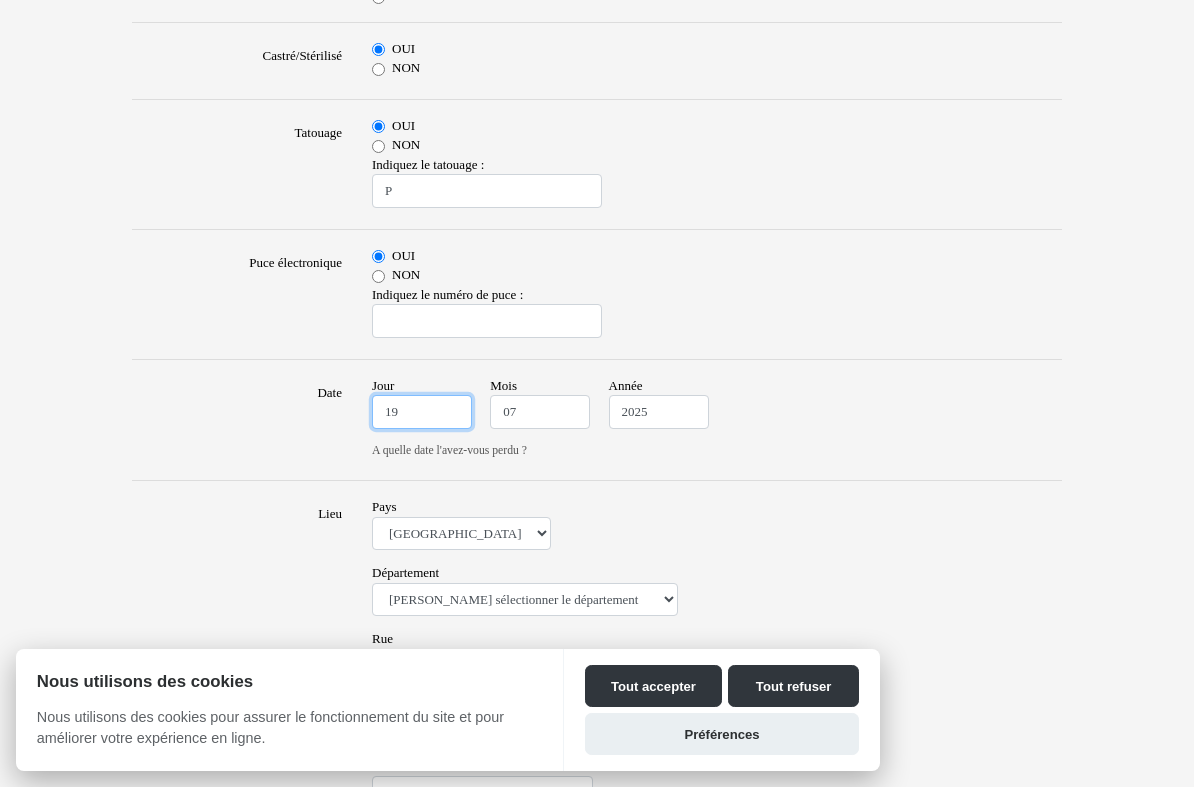 click on "19" at bounding box center [422, 412] 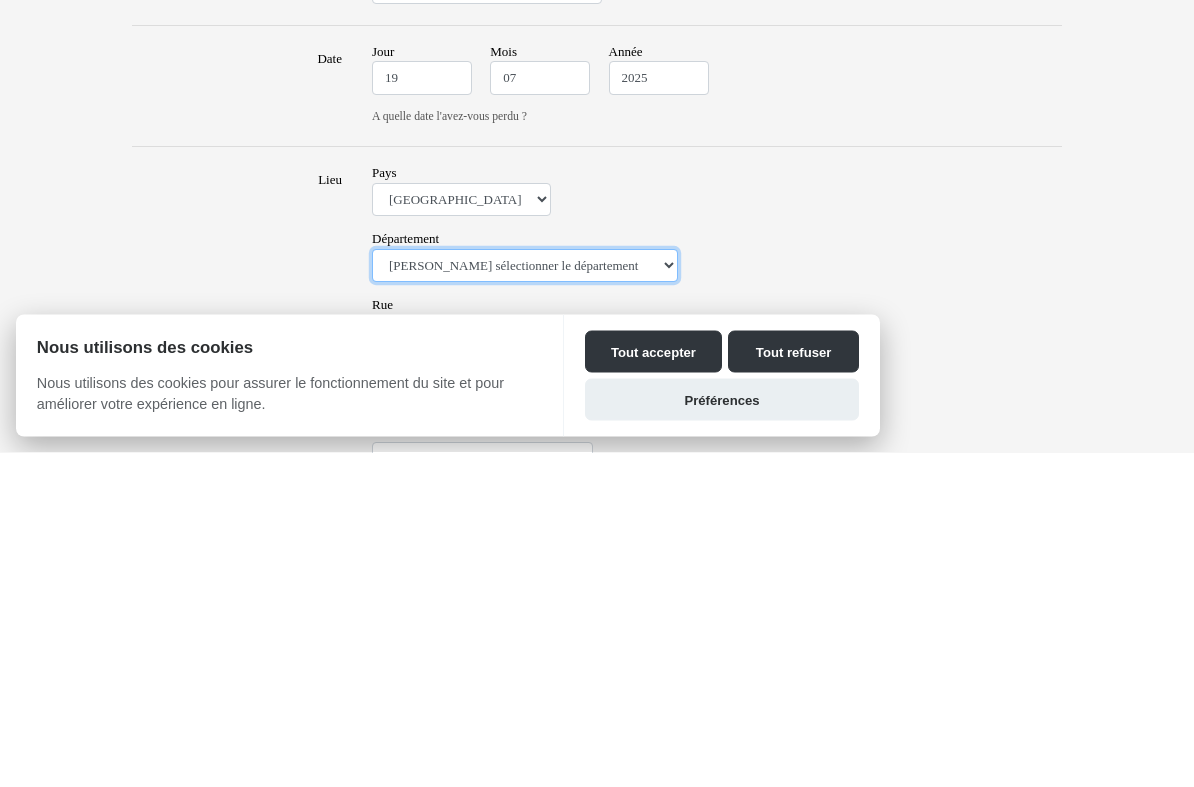 click on "Veuillez sélectionner le département 01 - [GEOGRAPHIC_DATA] 02 - [GEOGRAPHIC_DATA] 03 - [GEOGRAPHIC_DATA] 04 - [GEOGRAPHIC_DATA] 05 - [GEOGRAPHIC_DATA] 06 - [GEOGRAPHIC_DATA] 07 - [GEOGRAPHIC_DATA] 08 - [GEOGRAPHIC_DATA] 09 - [GEOGRAPHIC_DATA] 10 - [GEOGRAPHIC_DATA] 11 - [GEOGRAPHIC_DATA] 12 - [GEOGRAPHIC_DATA] 13 - [GEOGRAPHIC_DATA]-[GEOGRAPHIC_DATA] 14 - [GEOGRAPHIC_DATA] 15 - [GEOGRAPHIC_DATA] 16 - [GEOGRAPHIC_DATA] 17 - [GEOGRAPHIC_DATA] 18 - [GEOGRAPHIC_DATA] 19 - [GEOGRAPHIC_DATA] 20 - [GEOGRAPHIC_DATA] 21 - [GEOGRAPHIC_DATA]-d'Or 22 - [GEOGRAPHIC_DATA] 23 - [GEOGRAPHIC_DATA] 24 - [GEOGRAPHIC_DATA] 25 - [GEOGRAPHIC_DATA] 26 - [GEOGRAPHIC_DATA] 27 - [GEOGRAPHIC_DATA] 28 - [PERSON_NAME][GEOGRAPHIC_DATA] 29 - [GEOGRAPHIC_DATA] 30 - [GEOGRAPHIC_DATA] 31 - [GEOGRAPHIC_DATA] 32 - [GEOGRAPHIC_DATA] 33 - [GEOGRAPHIC_DATA] 34 - [GEOGRAPHIC_DATA] 35 - [GEOGRAPHIC_DATA] 36 - [GEOGRAPHIC_DATA] 37 - [GEOGRAPHIC_DATA] 38 - [GEOGRAPHIC_DATA] 39 - [GEOGRAPHIC_DATA] 40 - [PERSON_NAME] 41 - [GEOGRAPHIC_DATA][PERSON_NAME] [GEOGRAPHIC_DATA] 43 - [GEOGRAPHIC_DATA] 45 - [GEOGRAPHIC_DATA] 46 - Lot 47 - [GEOGRAPHIC_DATA] 48 - [GEOGRAPHIC_DATA] 49 - [US_STATE][GEOGRAPHIC_DATA] 50 - [GEOGRAPHIC_DATA] 51 - [GEOGRAPHIC_DATA] 52 - [GEOGRAPHIC_DATA] 53 - [GEOGRAPHIC_DATA] 54 - [GEOGRAPHIC_DATA] 55 - [GEOGRAPHIC_DATA] 56 - [GEOGRAPHIC_DATA] 57 - [GEOGRAPHIC_DATA] 58 - [GEOGRAPHIC_DATA] 59 - Nord 60 - [GEOGRAPHIC_DATA] 61 - [GEOGRAPHIC_DATA] 62 - [GEOGRAPHIC_DATA] 63 - [GEOGRAPHIC_DATA] - [GEOGRAPHIC_DATA] 65 - [GEOGRAPHIC_DATA] 67 - [GEOGRAPHIC_DATA] 75 - [GEOGRAPHIC_DATA]" at bounding box center [525, 601] 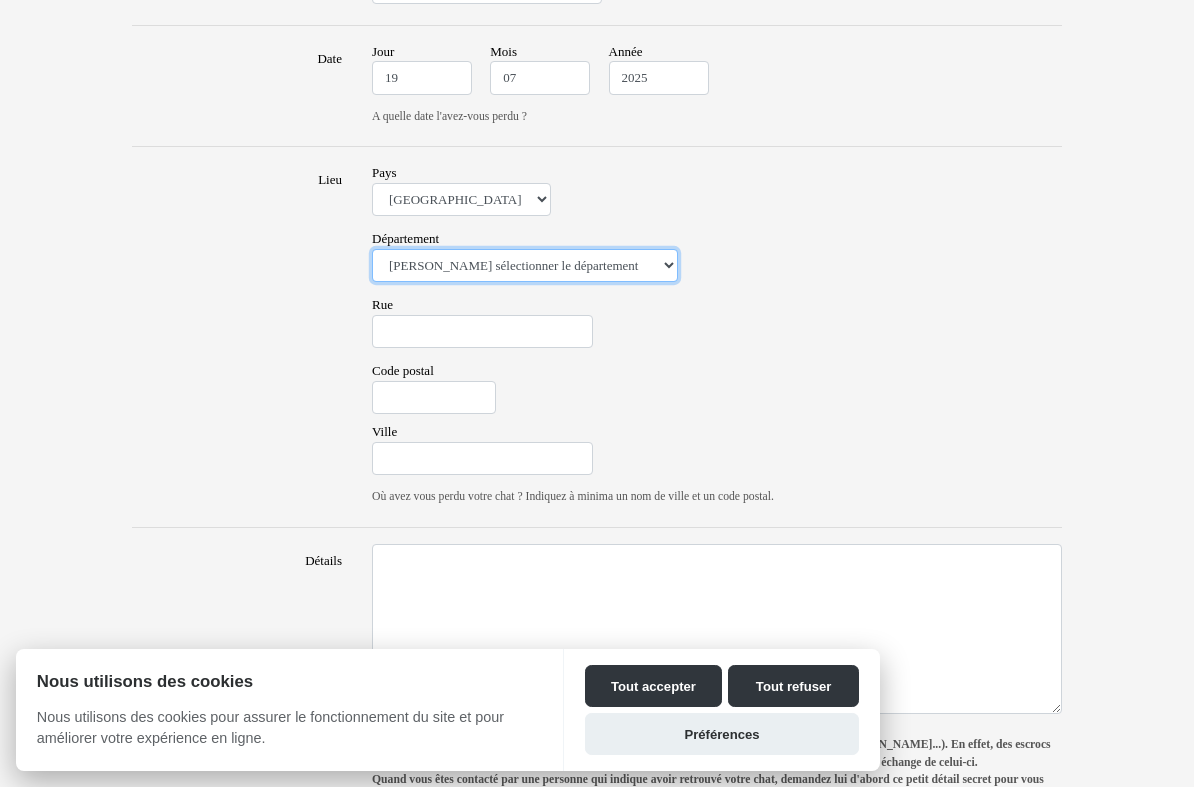 select on "35" 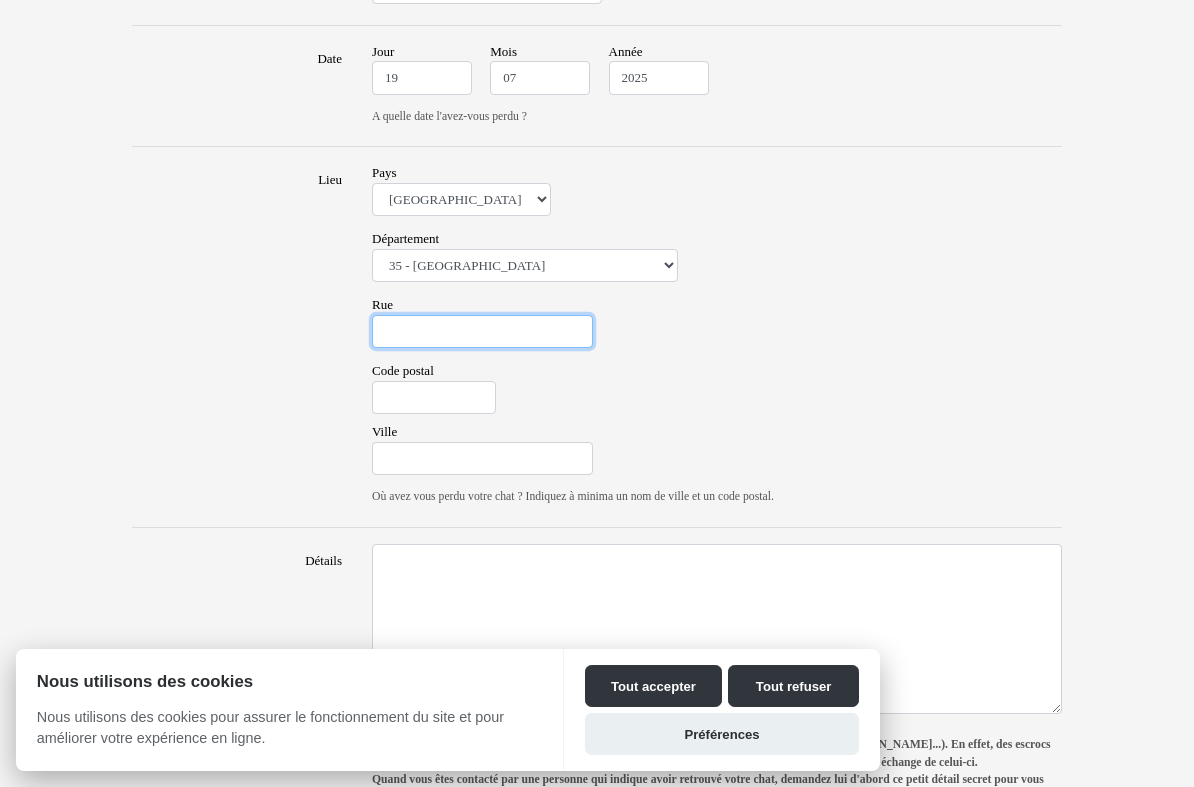 click on "Rue" at bounding box center [482, 332] 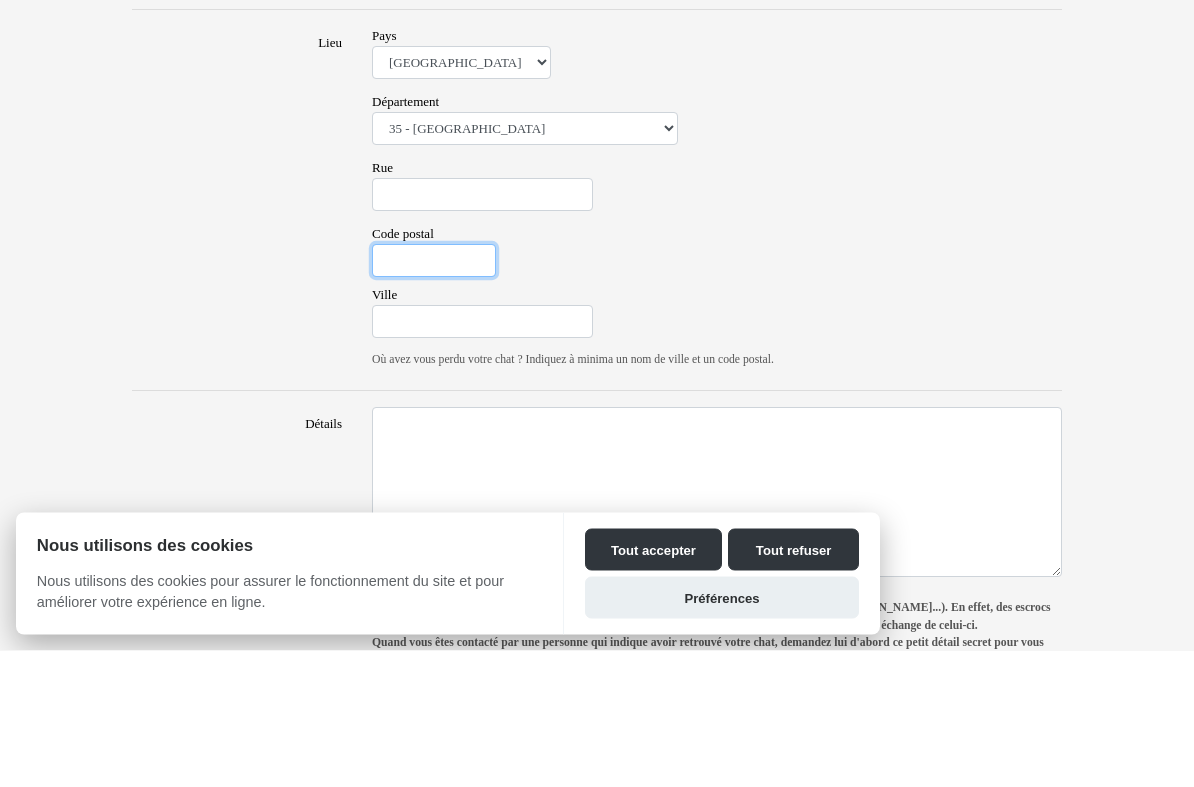 click on "Code postal" at bounding box center (434, 398) 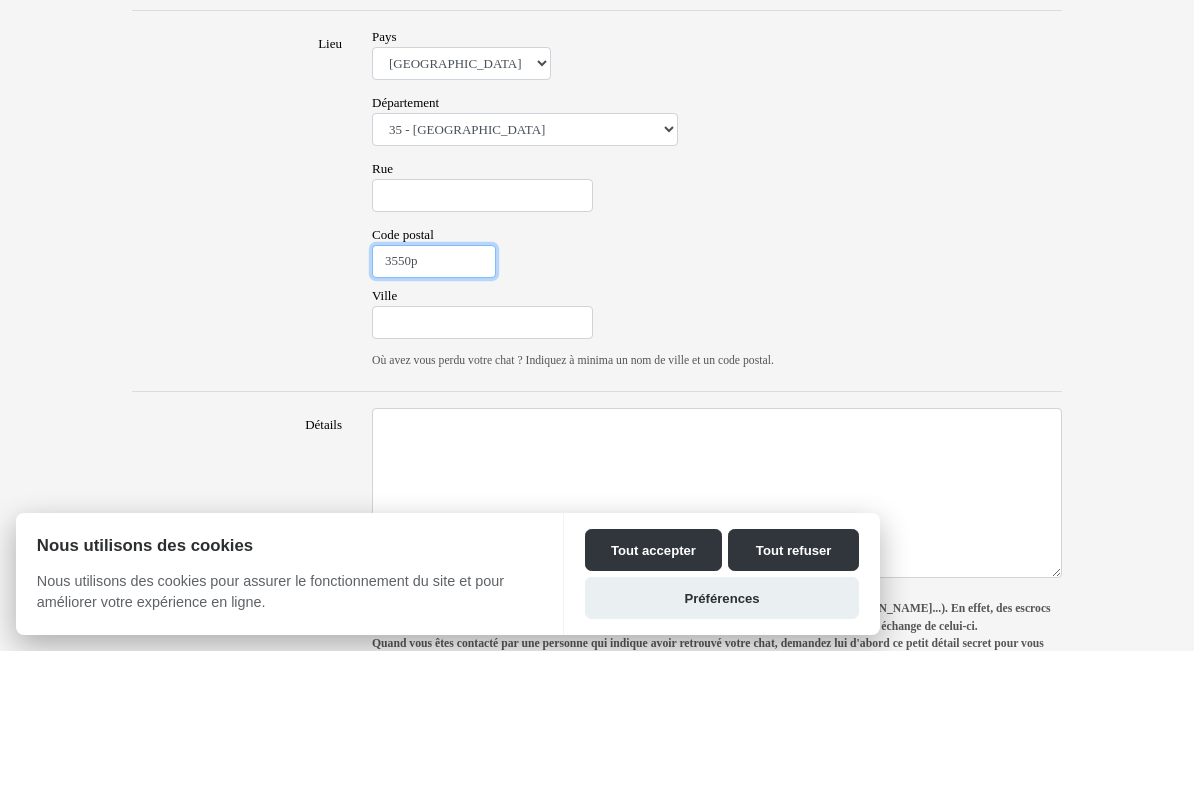 type on "3550p" 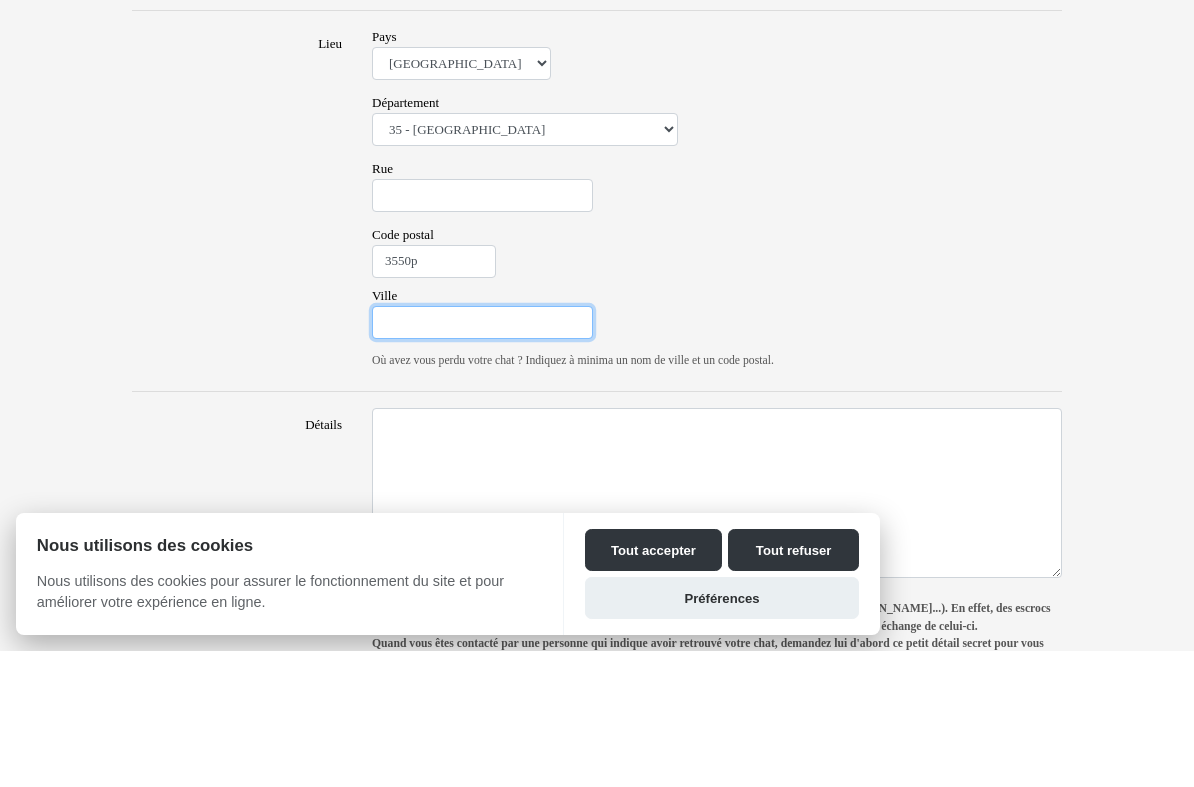 click on "Ville" at bounding box center (482, 459) 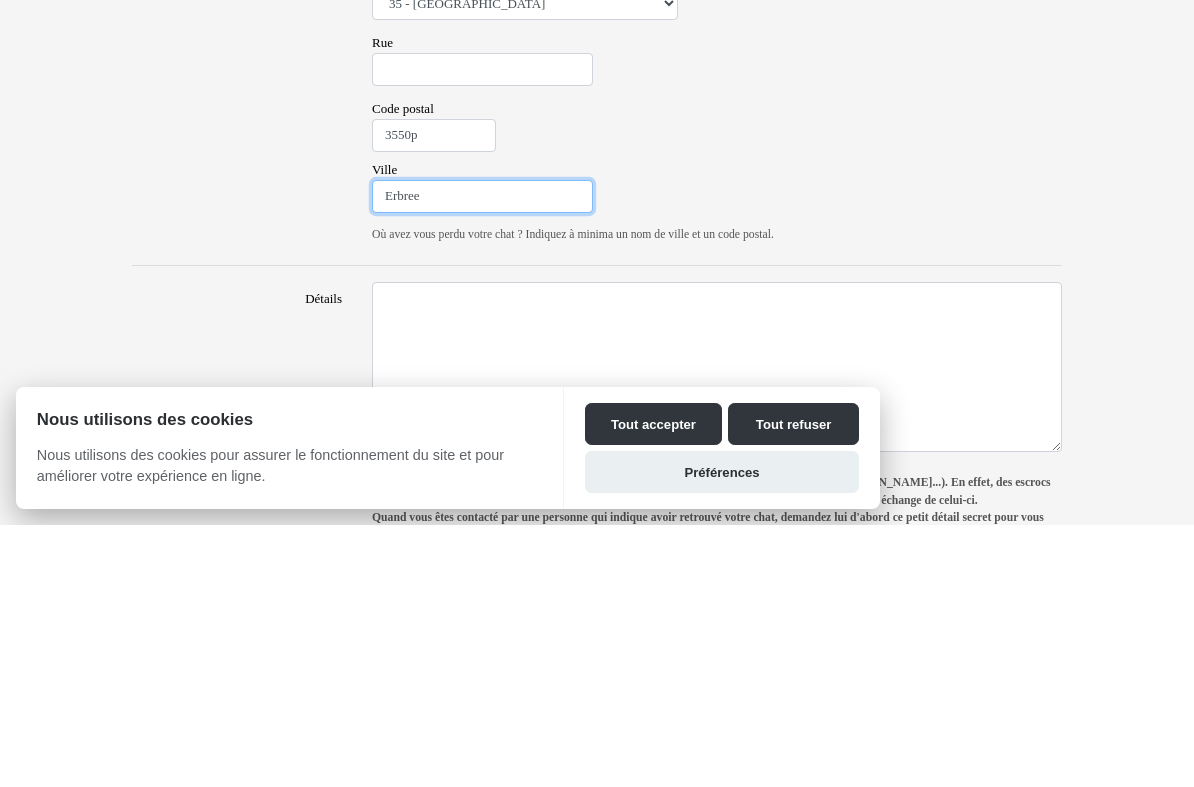 type on "Erbree" 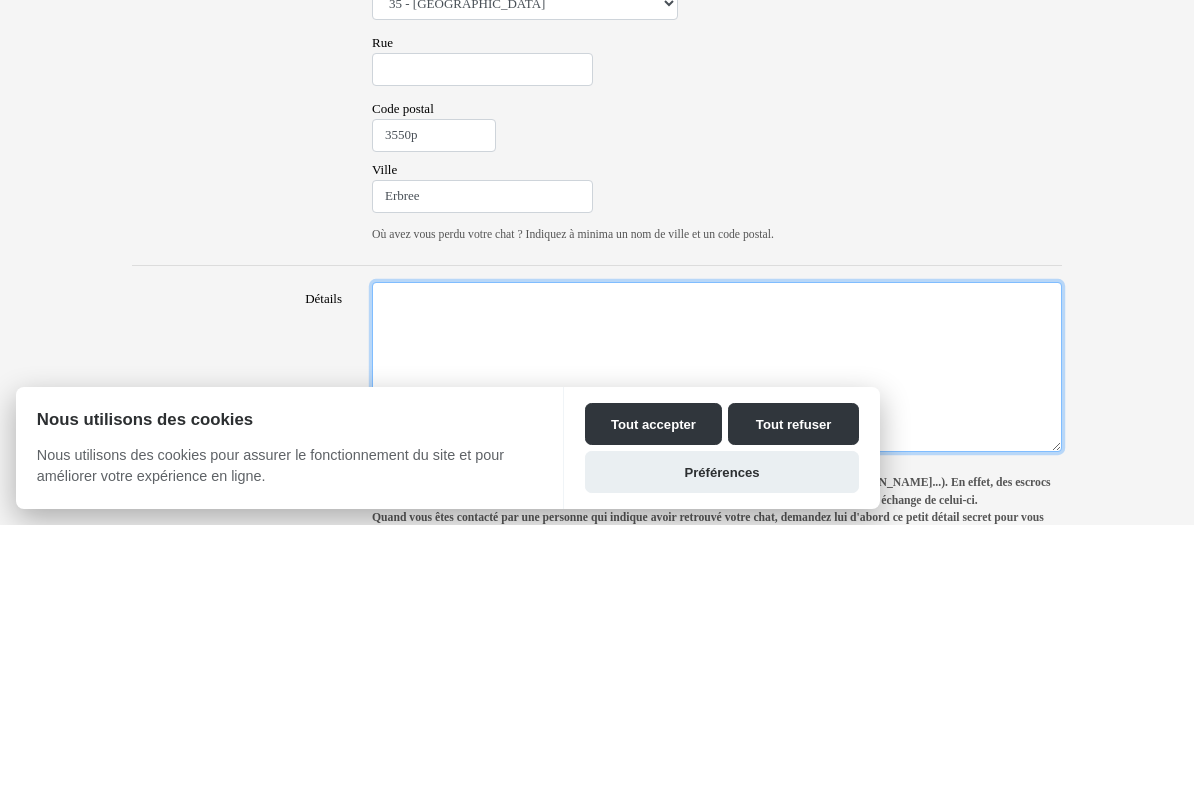 click on "Détails" at bounding box center [717, 629] 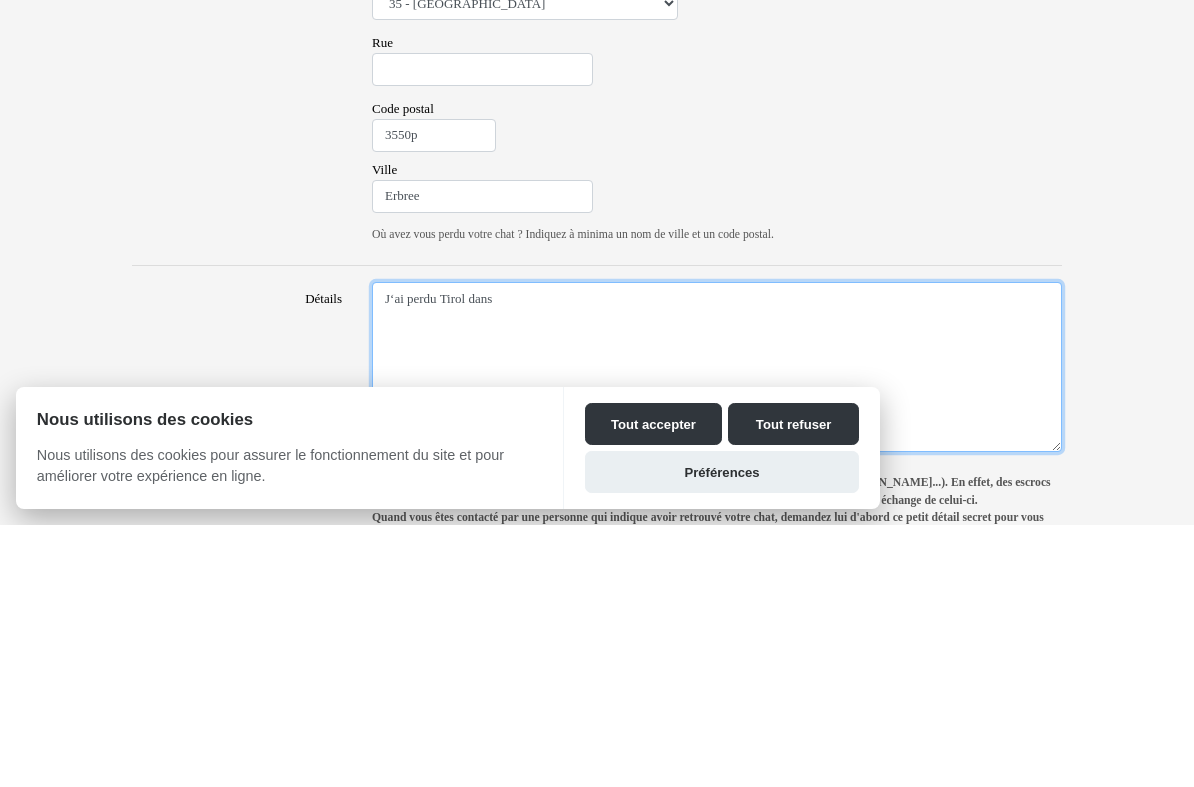 click on "J‘ai perdu Tirol dans" at bounding box center (717, 629) 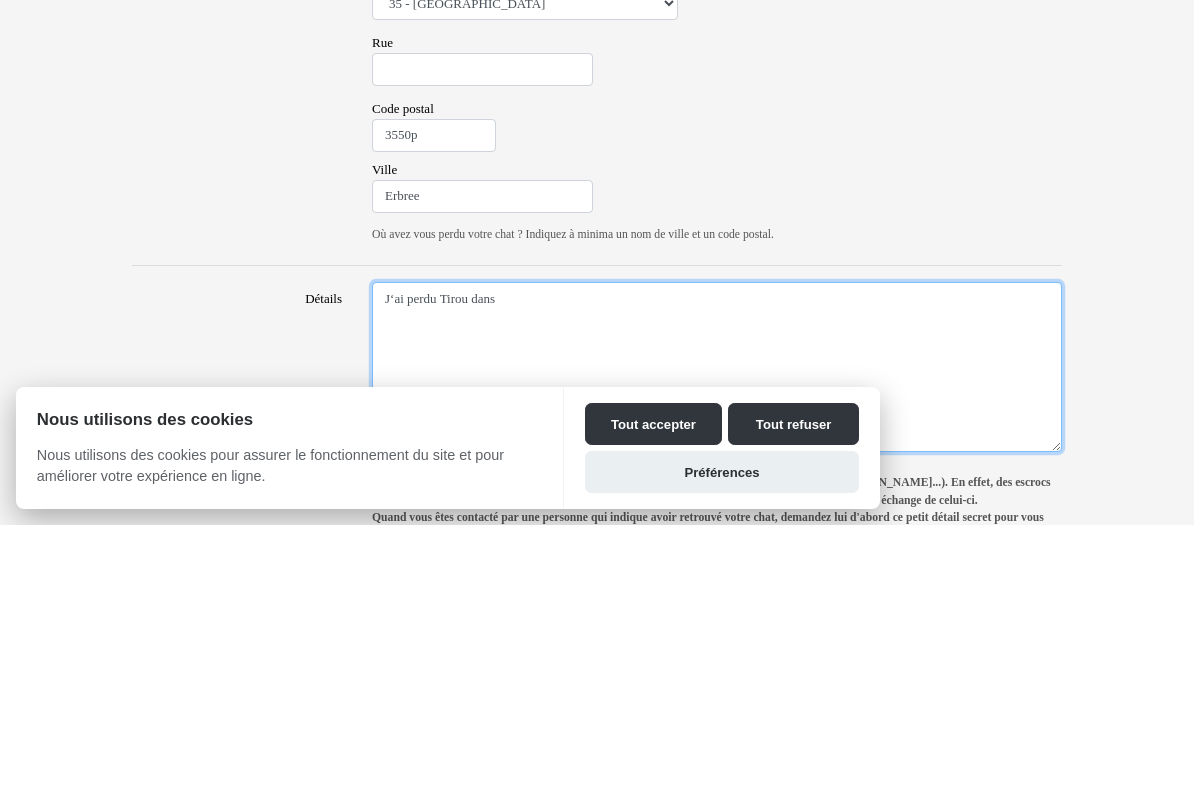 click on "J‘ai perdu Tirou dans" at bounding box center [717, 629] 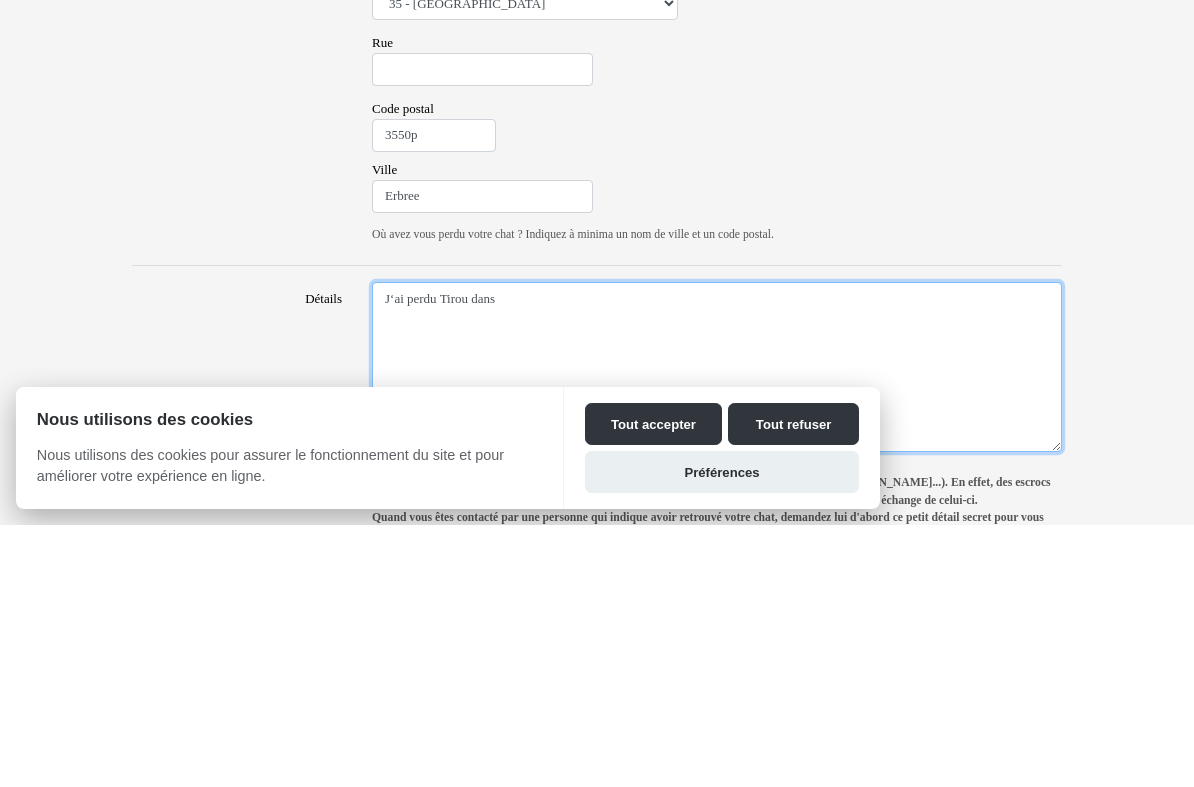scroll, scrollTop: 1332, scrollLeft: 0, axis: vertical 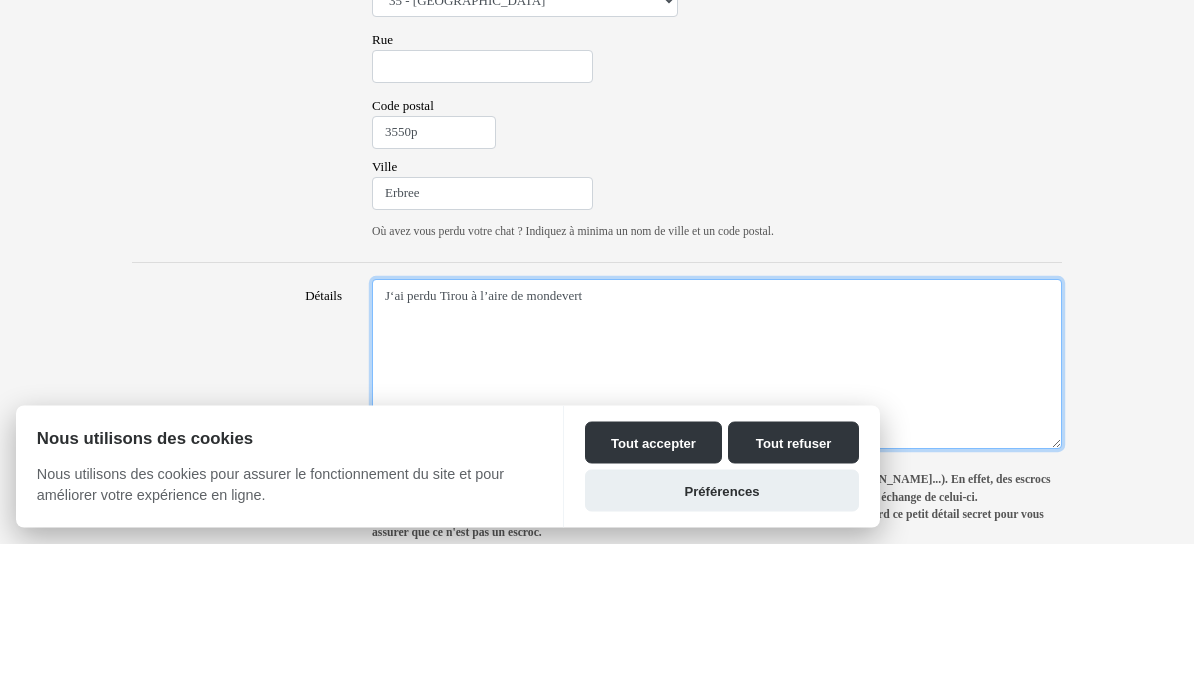 type on "J‘ai perdu Tirou à l’aire de mondevert" 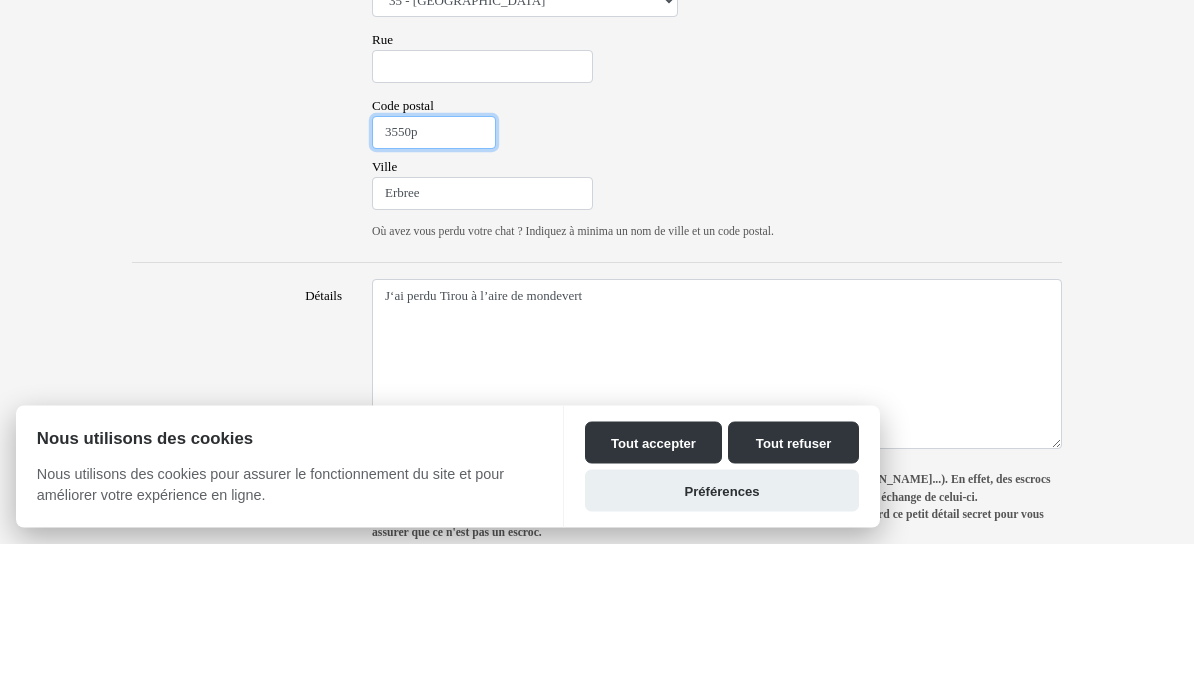 click on "3550p" at bounding box center [434, 289] 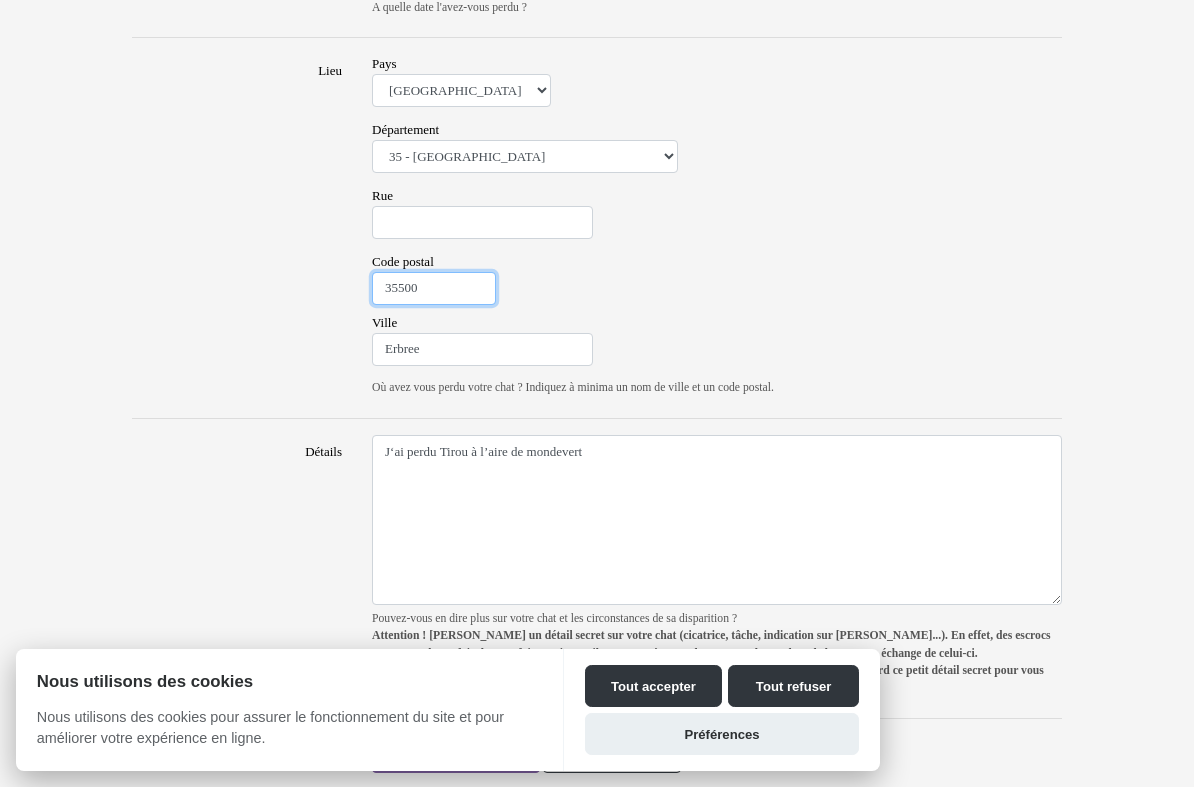type on "35500" 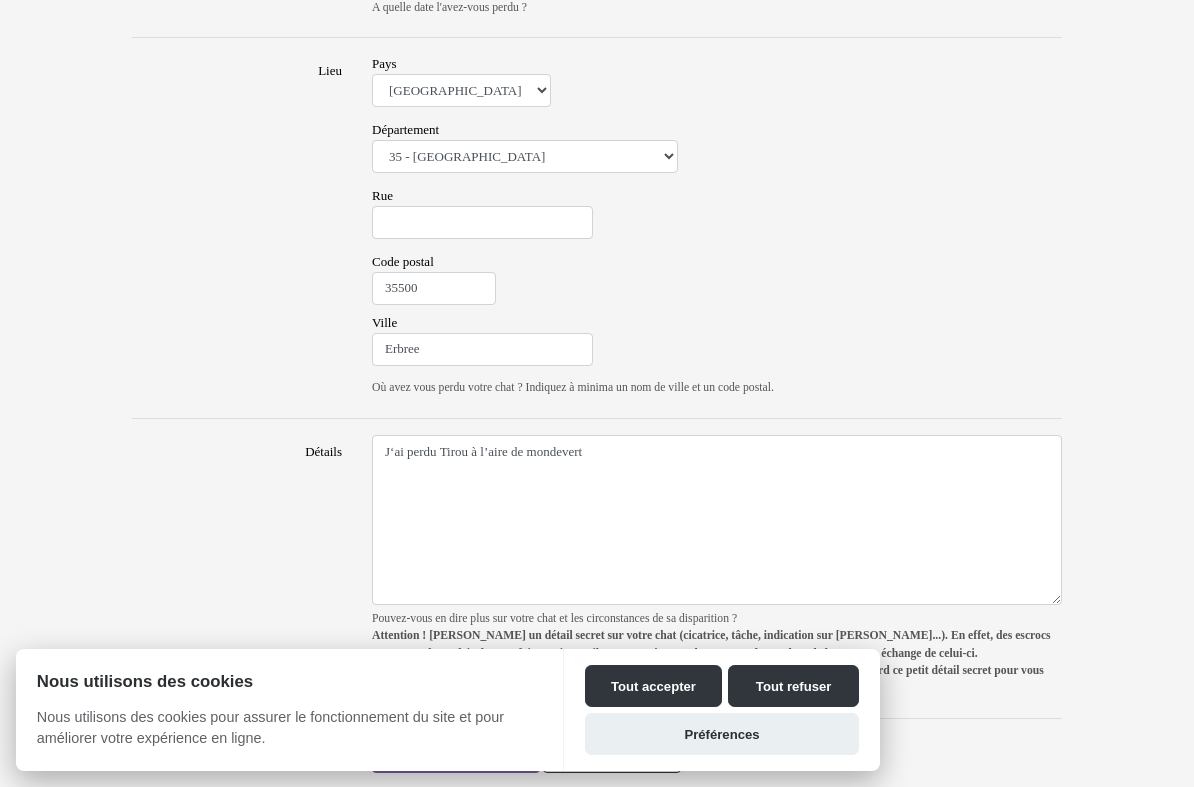 click on "Tout accepter" at bounding box center (653, 686) 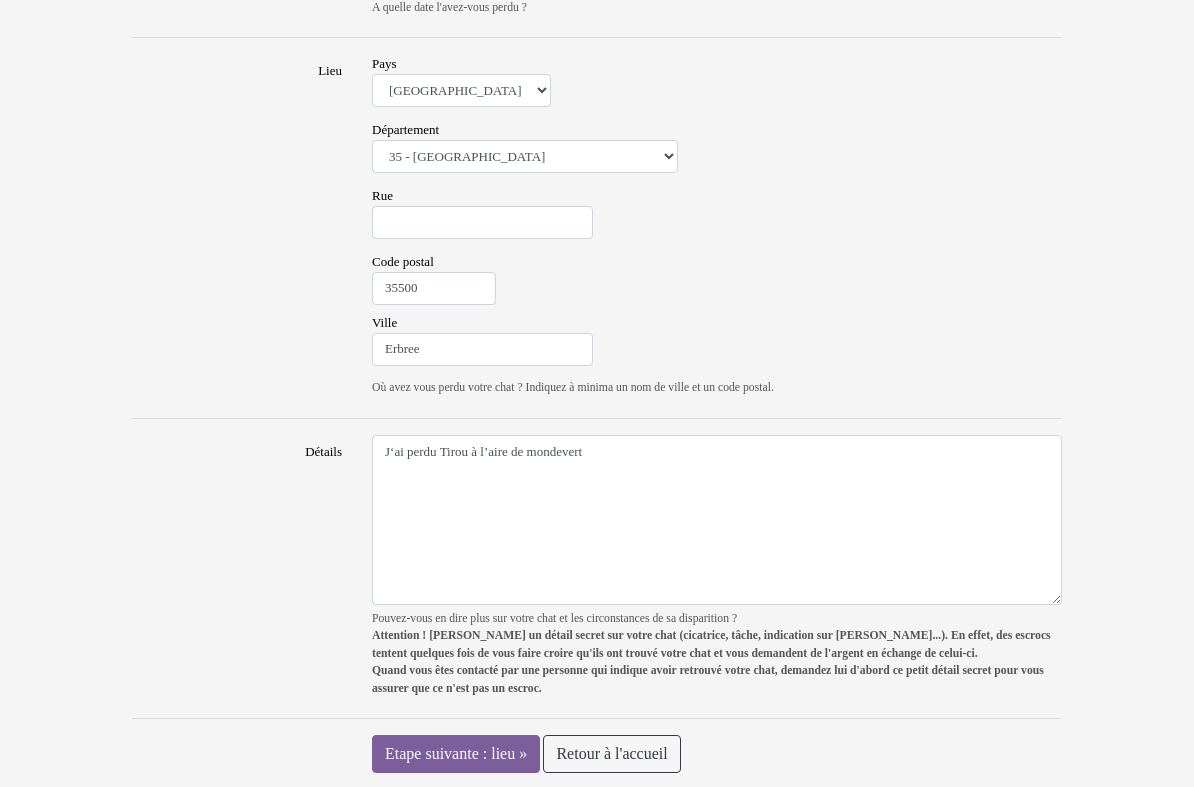 click on "Etape suivante : lieu »" at bounding box center (456, 754) 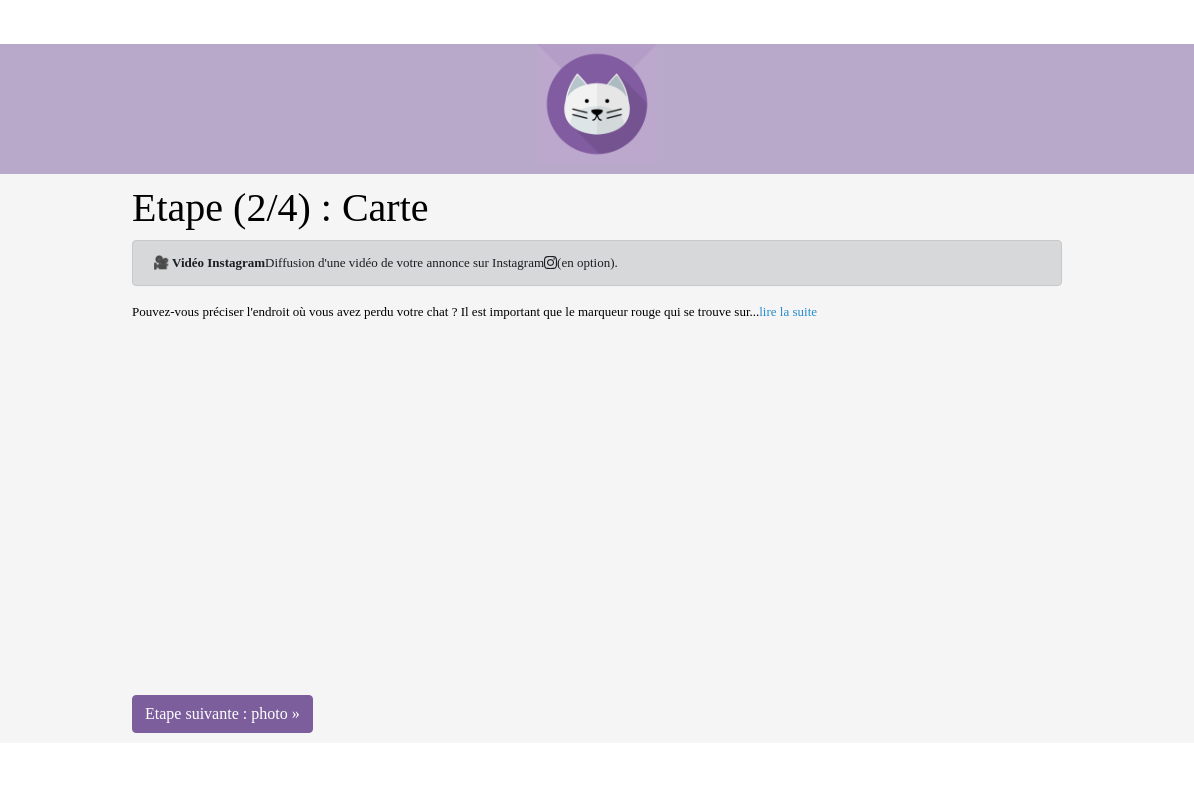 scroll, scrollTop: 0, scrollLeft: 0, axis: both 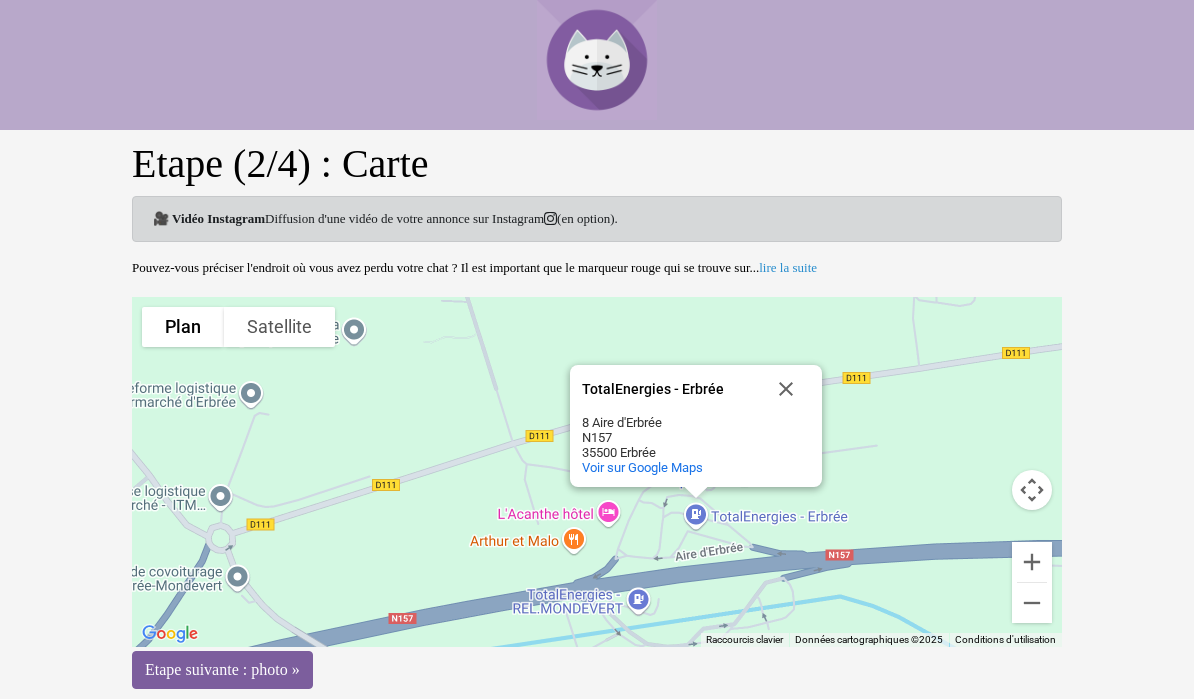 click at bounding box center (786, 389) 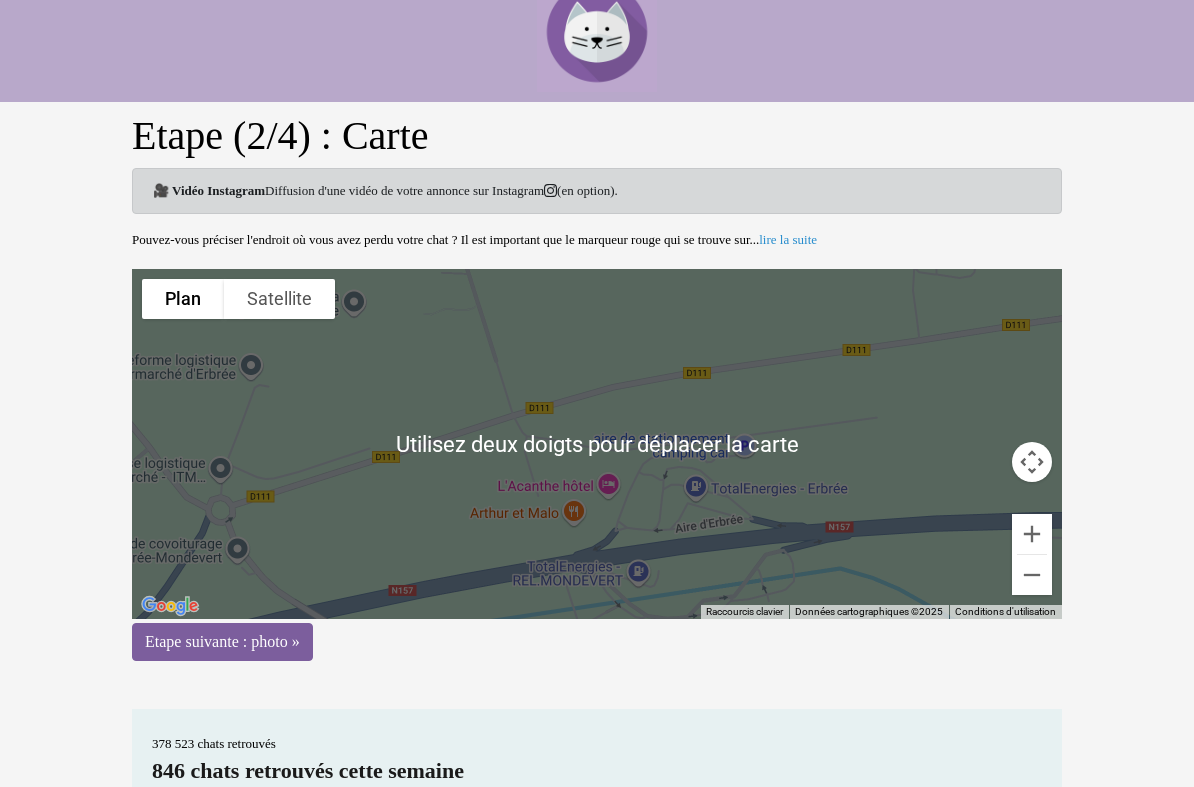 scroll, scrollTop: 28, scrollLeft: 0, axis: vertical 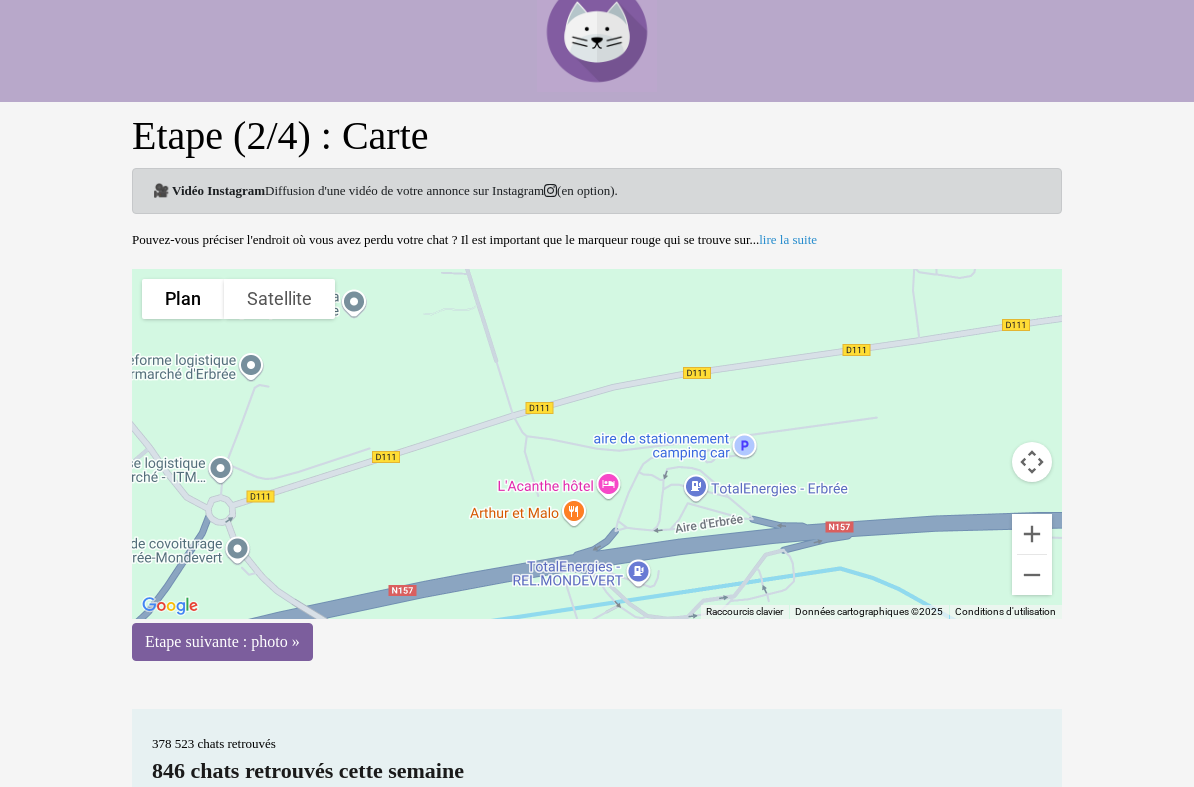 click on "lire la suite" at bounding box center (788, 239) 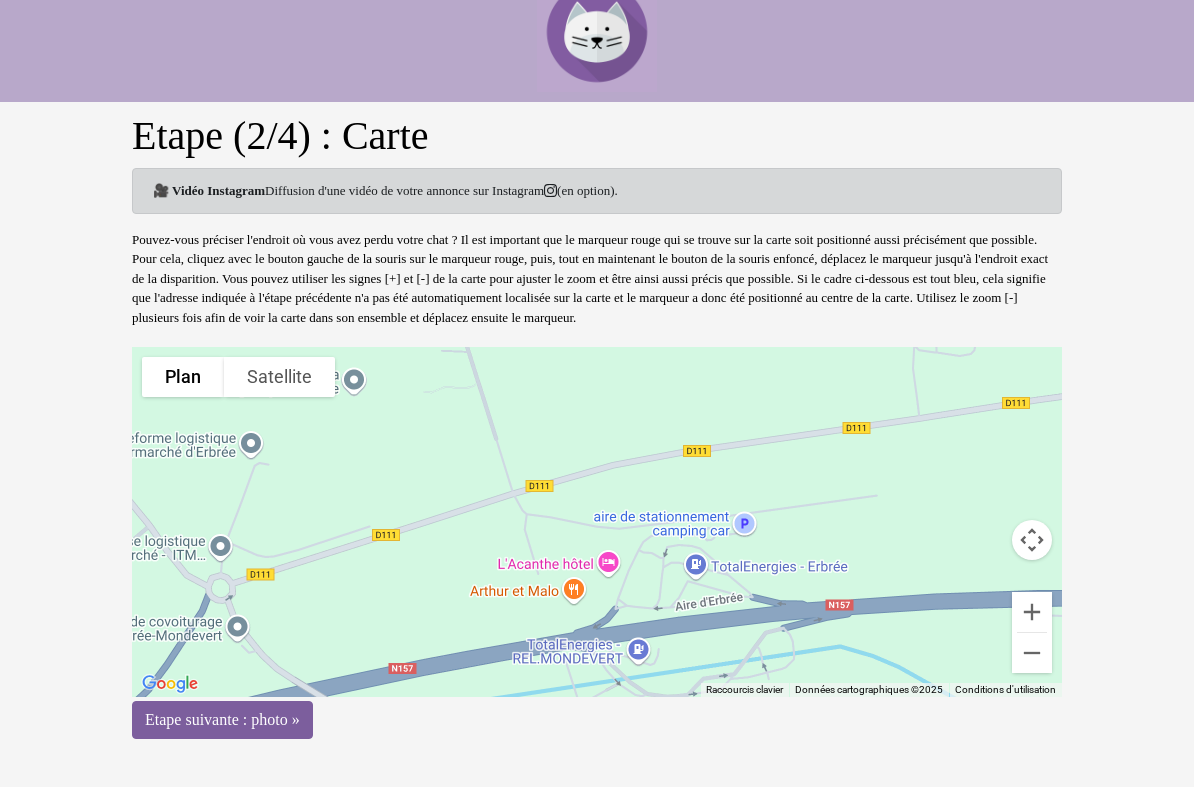scroll, scrollTop: 0, scrollLeft: 0, axis: both 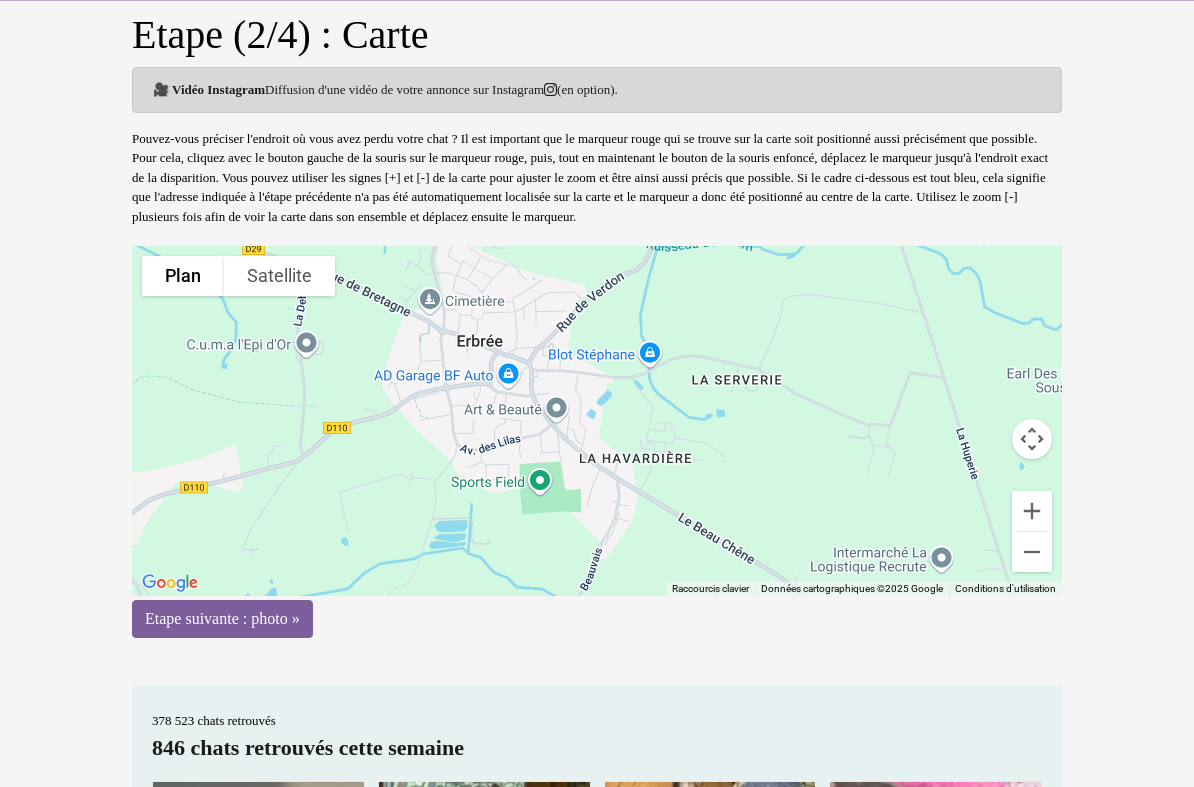 click at bounding box center [1032, 552] 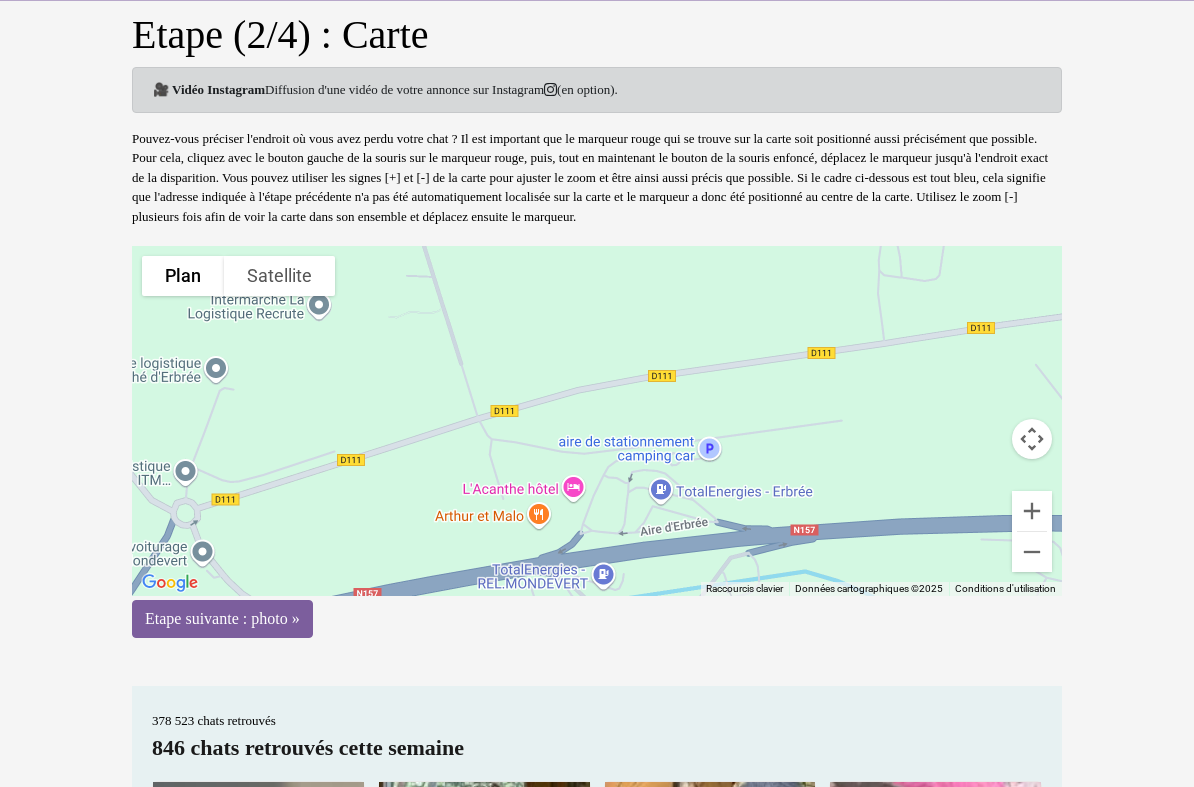 click on "Etape suivante : photo »" at bounding box center [222, 619] 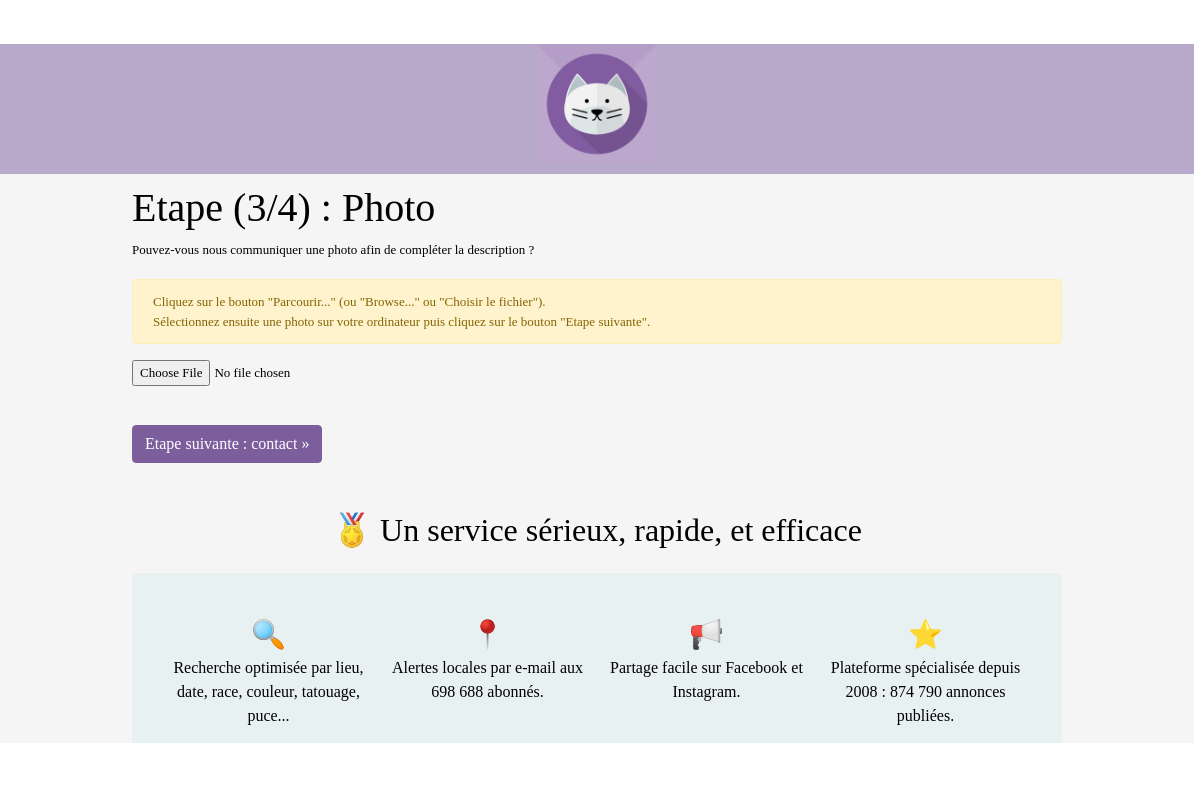 scroll, scrollTop: 0, scrollLeft: 0, axis: both 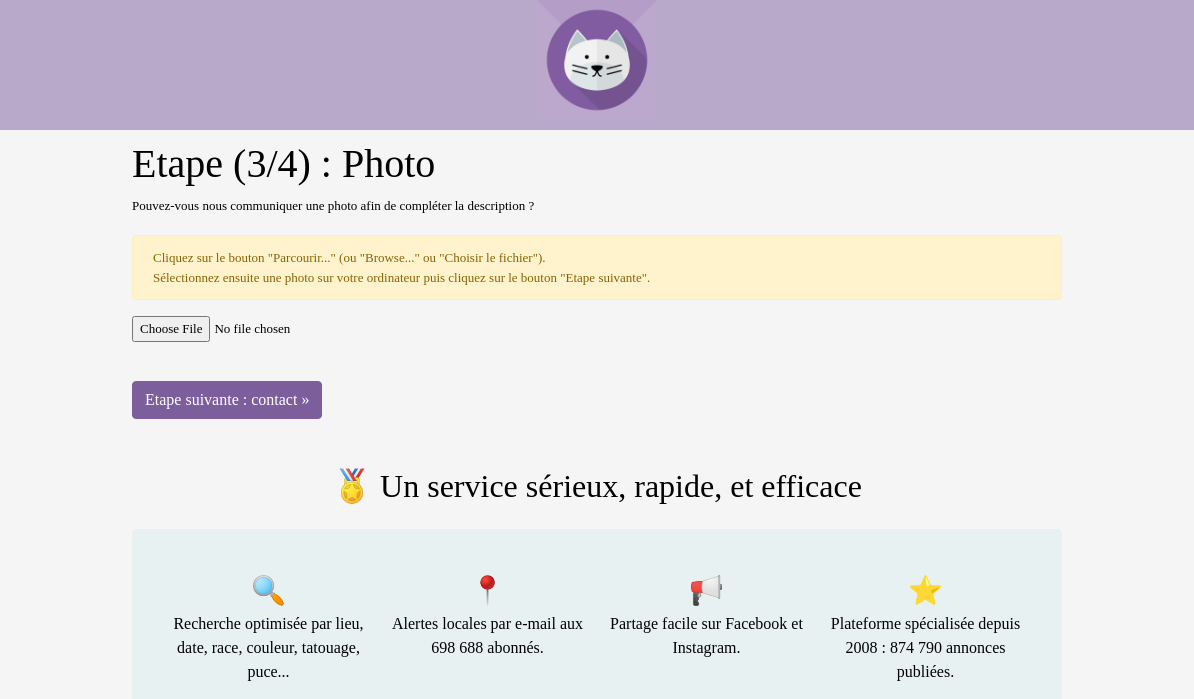 click at bounding box center (597, 329) 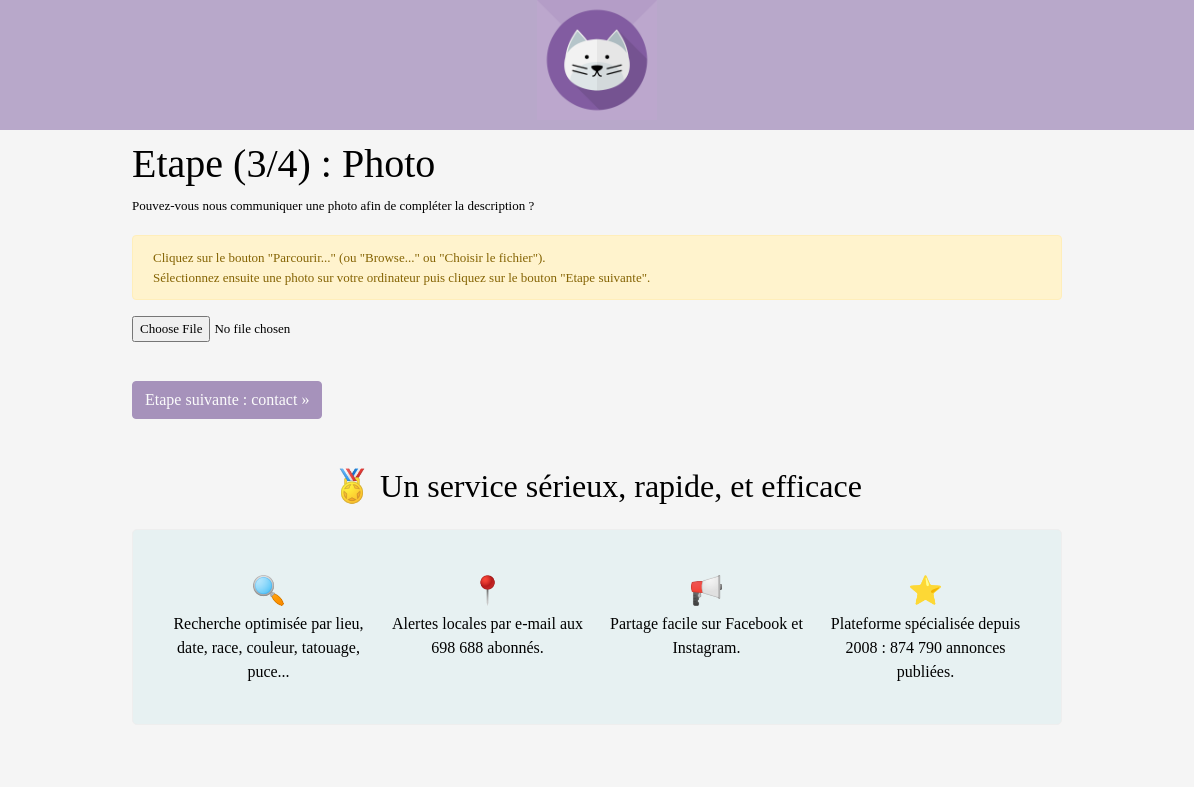 click at bounding box center (597, 329) 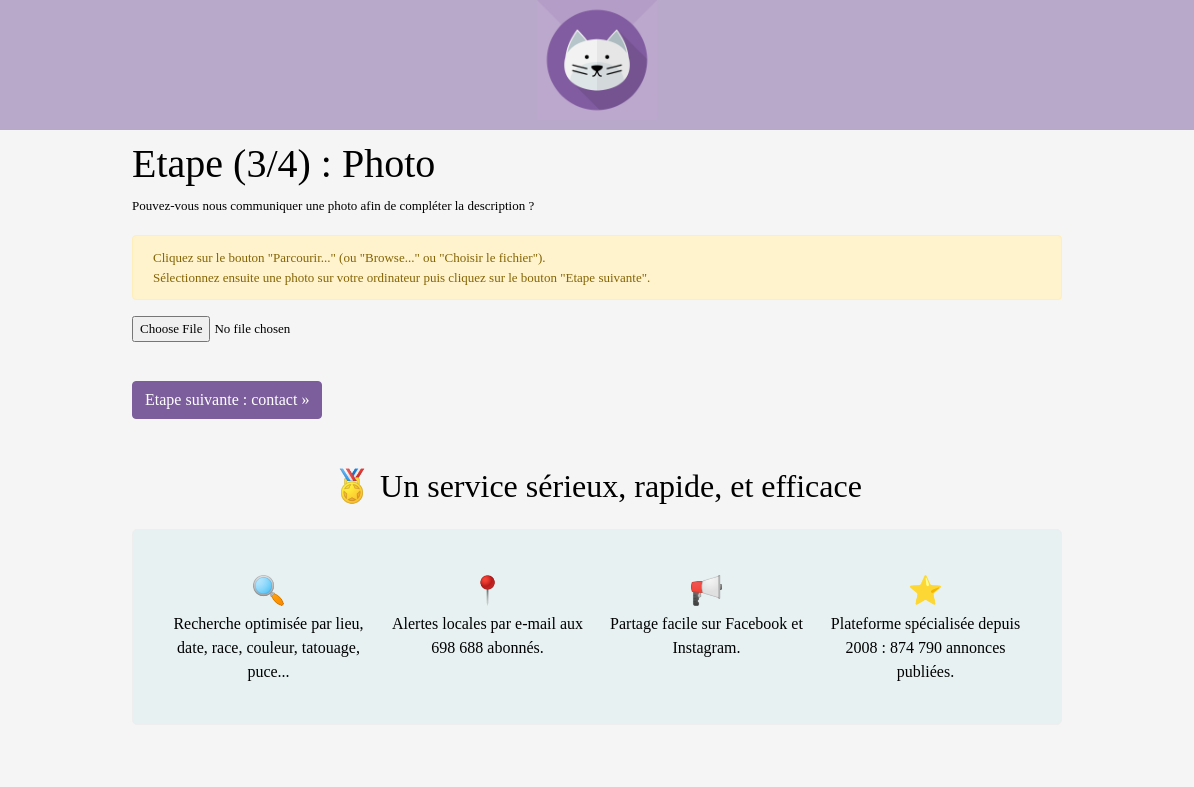 click on "Etape suivante : contact »" at bounding box center [227, 400] 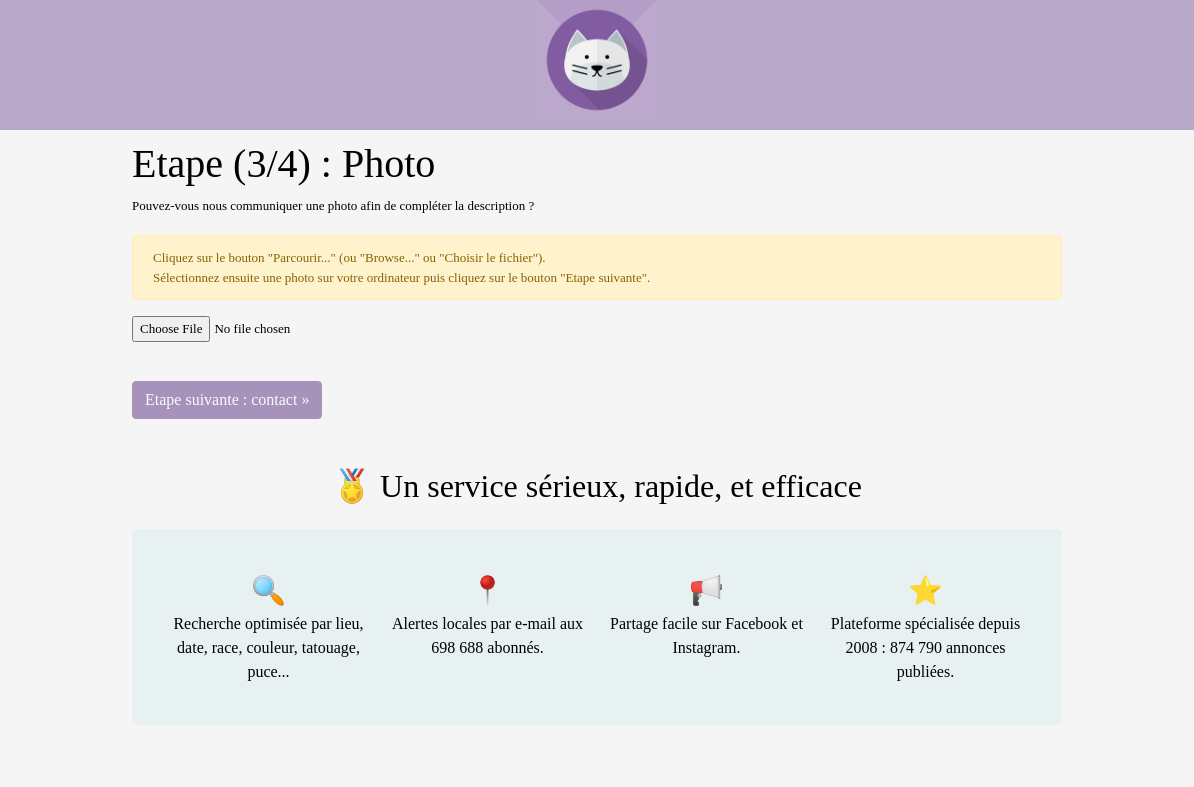click on "🏅 Un service sérieux, rapide, et efficace" at bounding box center [597, 486] 